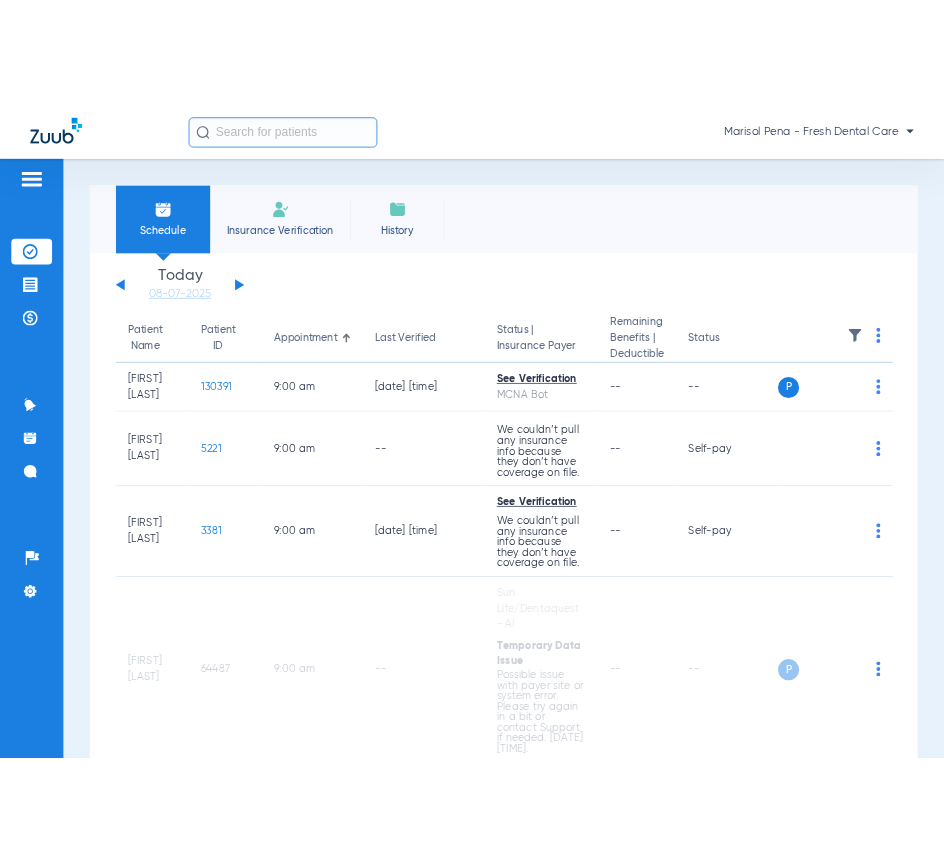 scroll, scrollTop: 0, scrollLeft: 0, axis: both 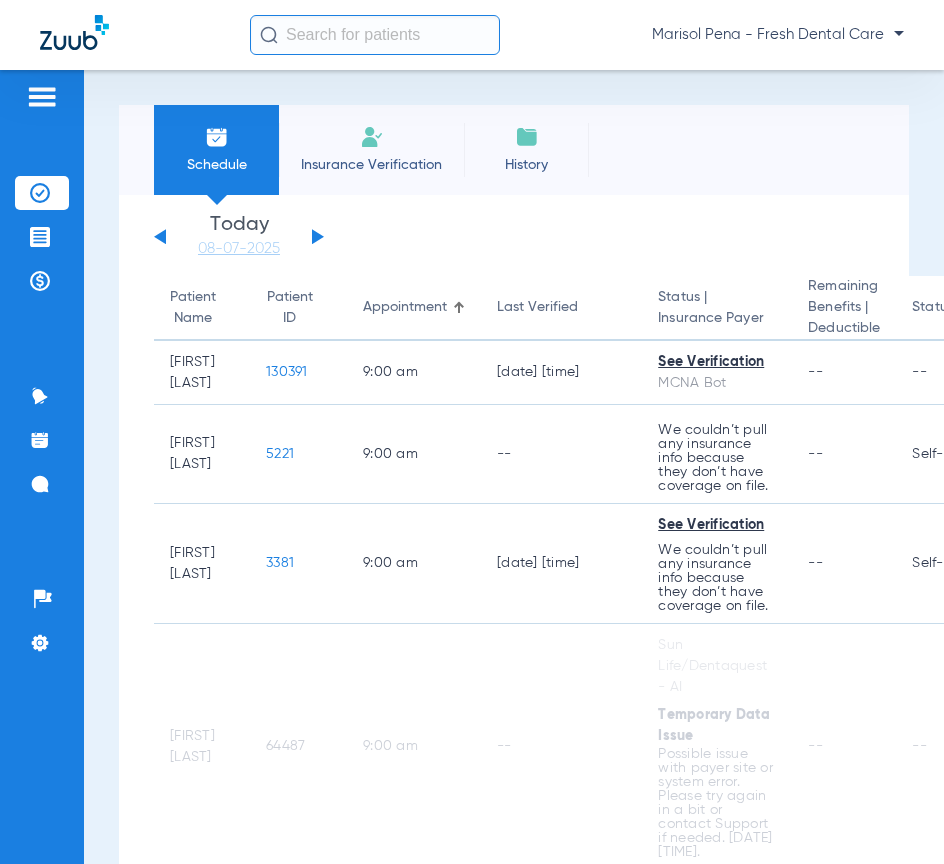 click 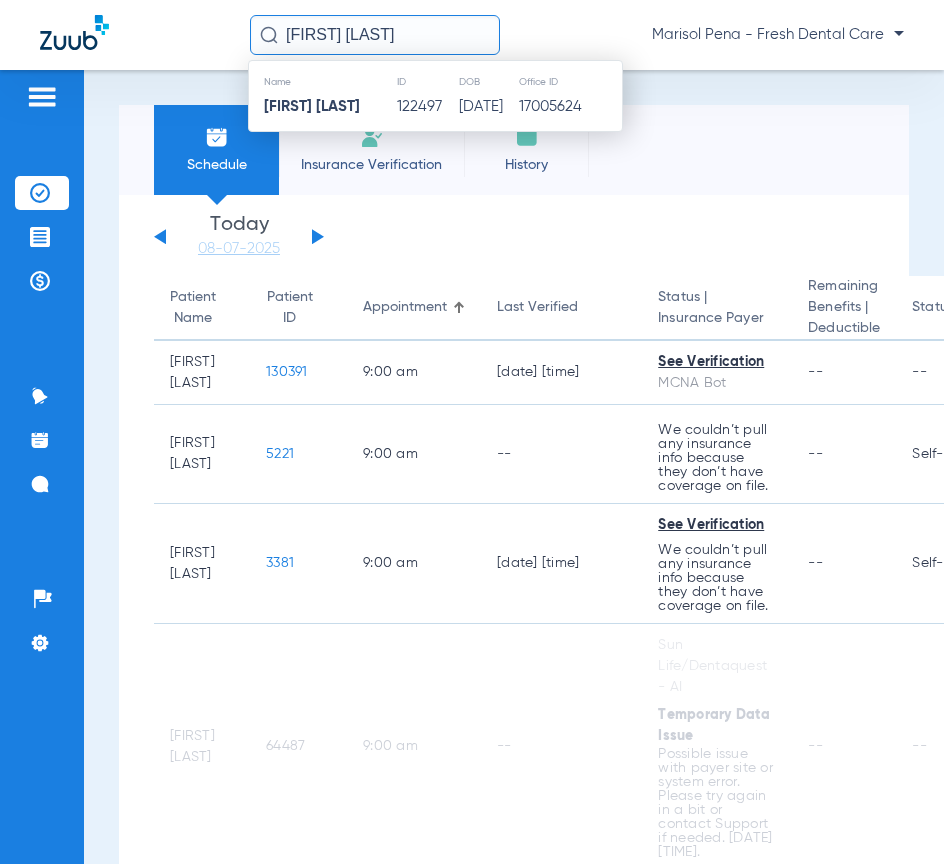 click on "[DATE]" 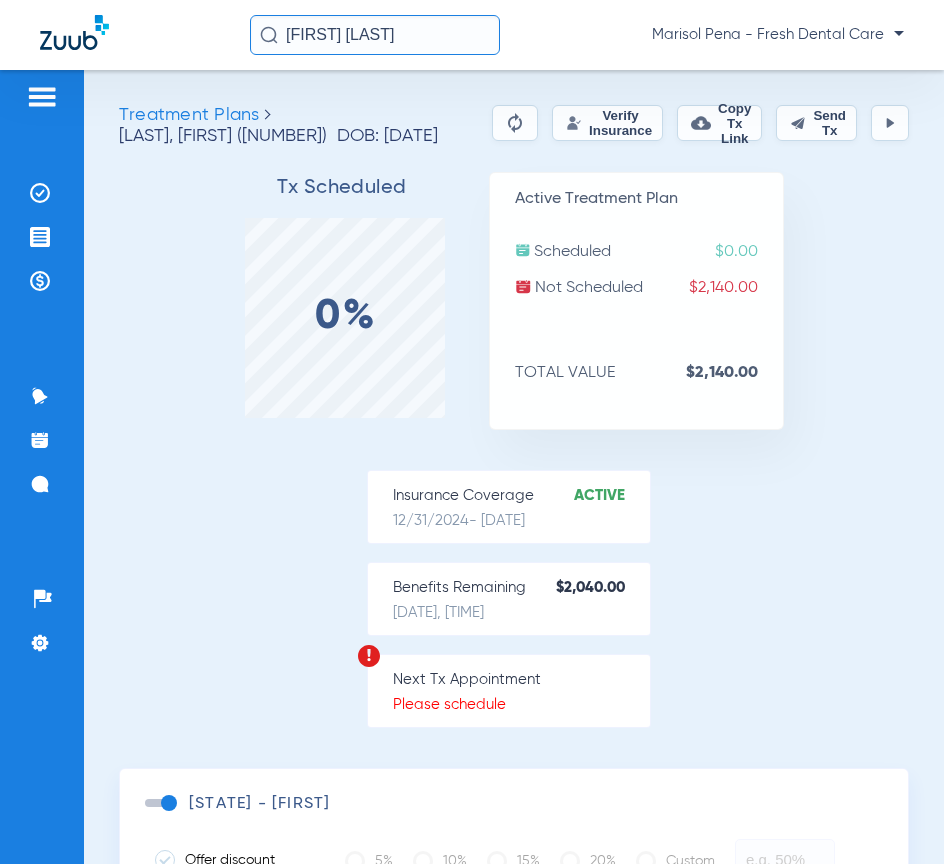 click on "Verify Insurance" 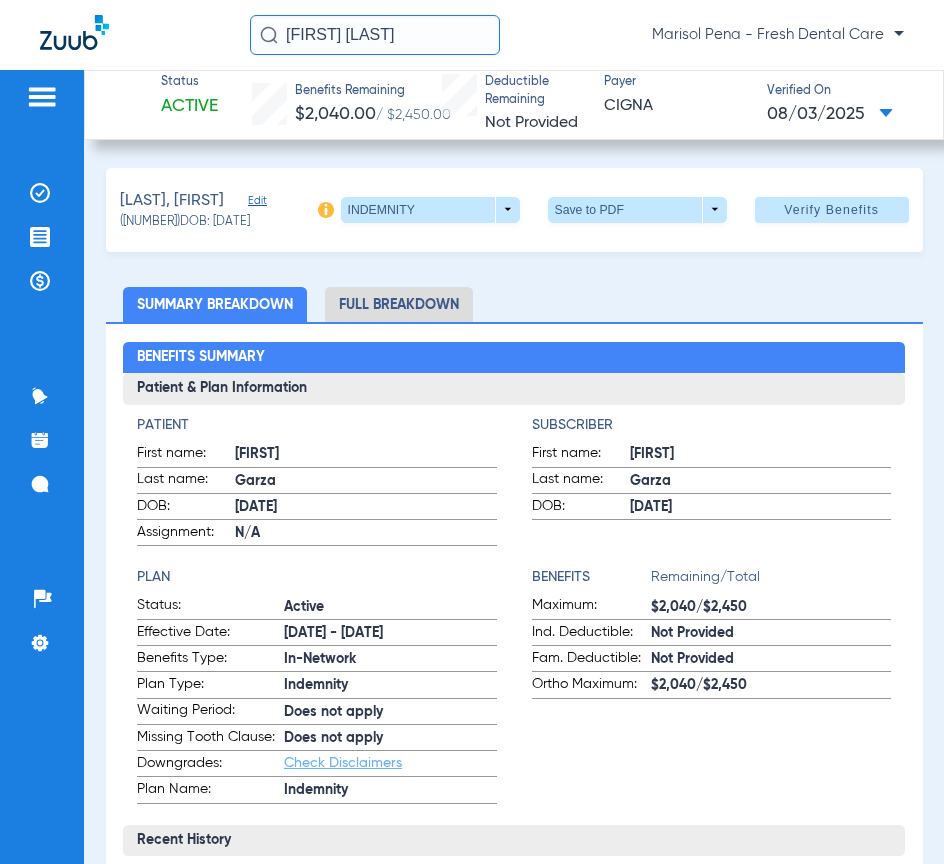click on "[LAST], [FIRST] ([NUMBER]) DOB: [DATE] INDEMNITY Save to PDF Verify Benefits" 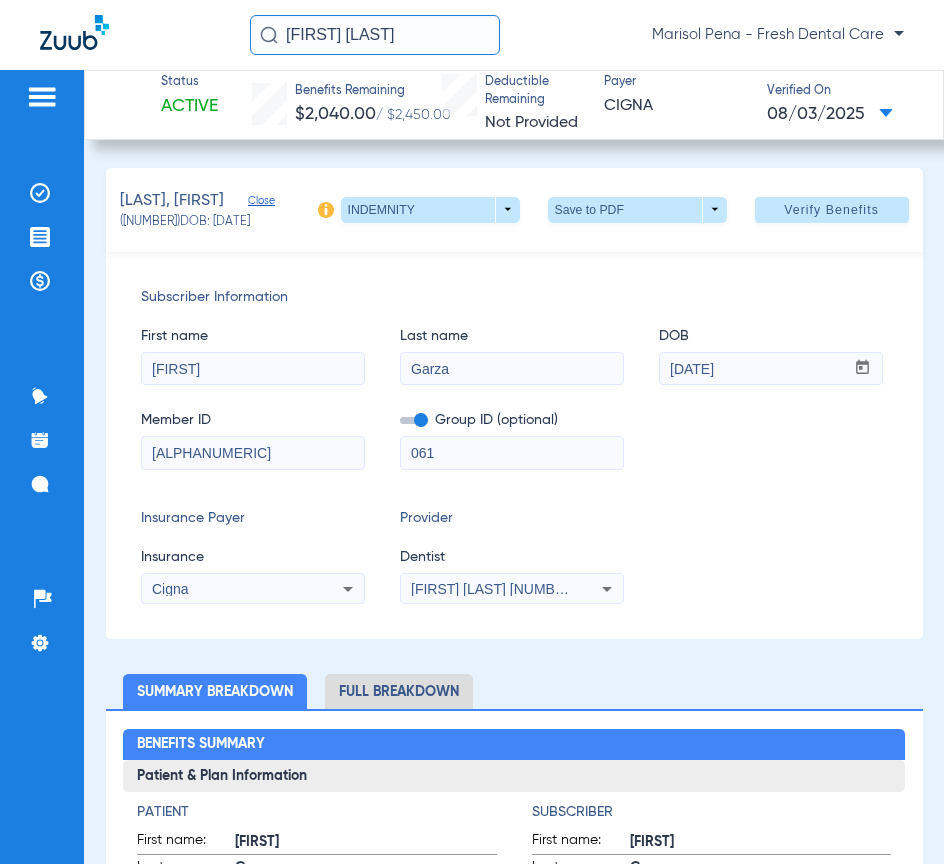 click on "[FIRST] [LAST] [NUMBER]" at bounding box center (494, 589) 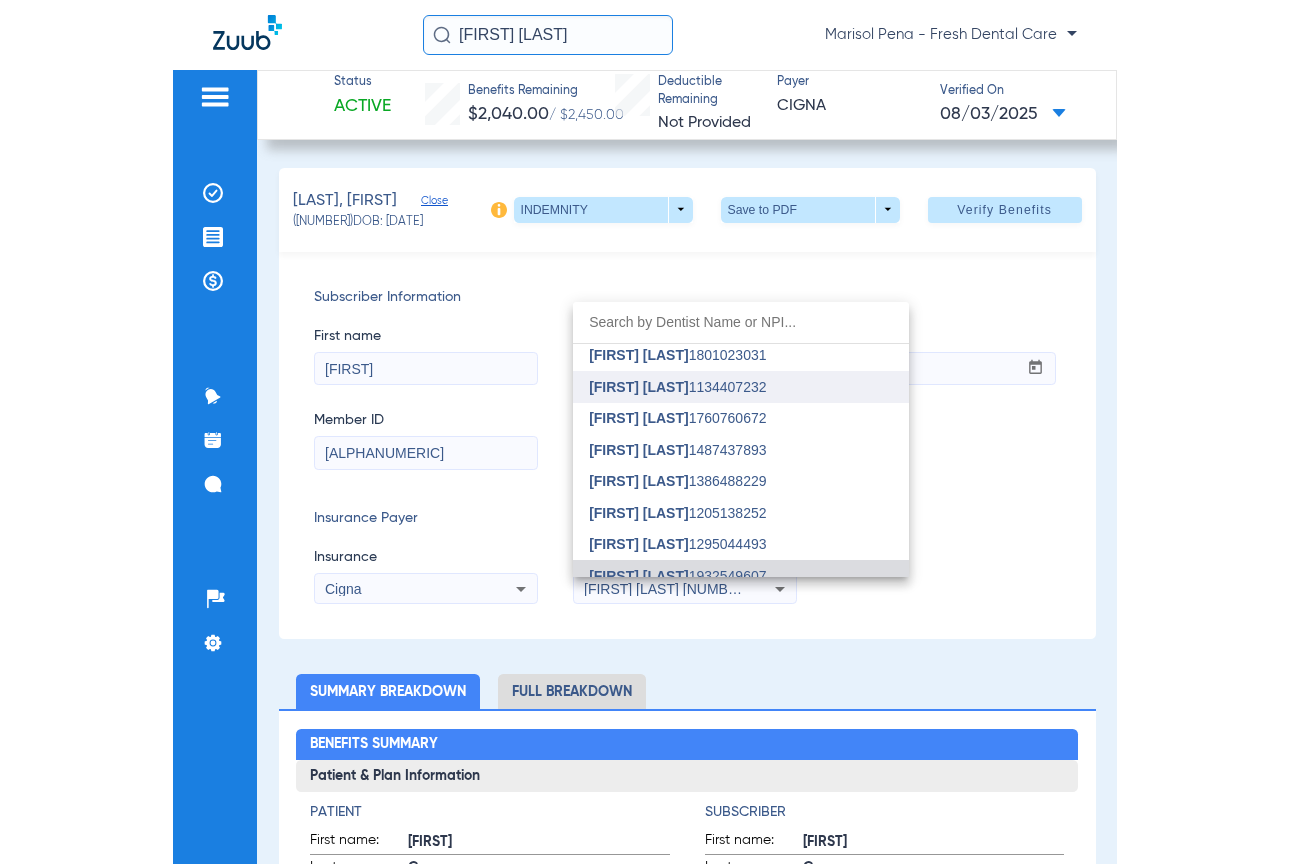 scroll, scrollTop: 0, scrollLeft: 0, axis: both 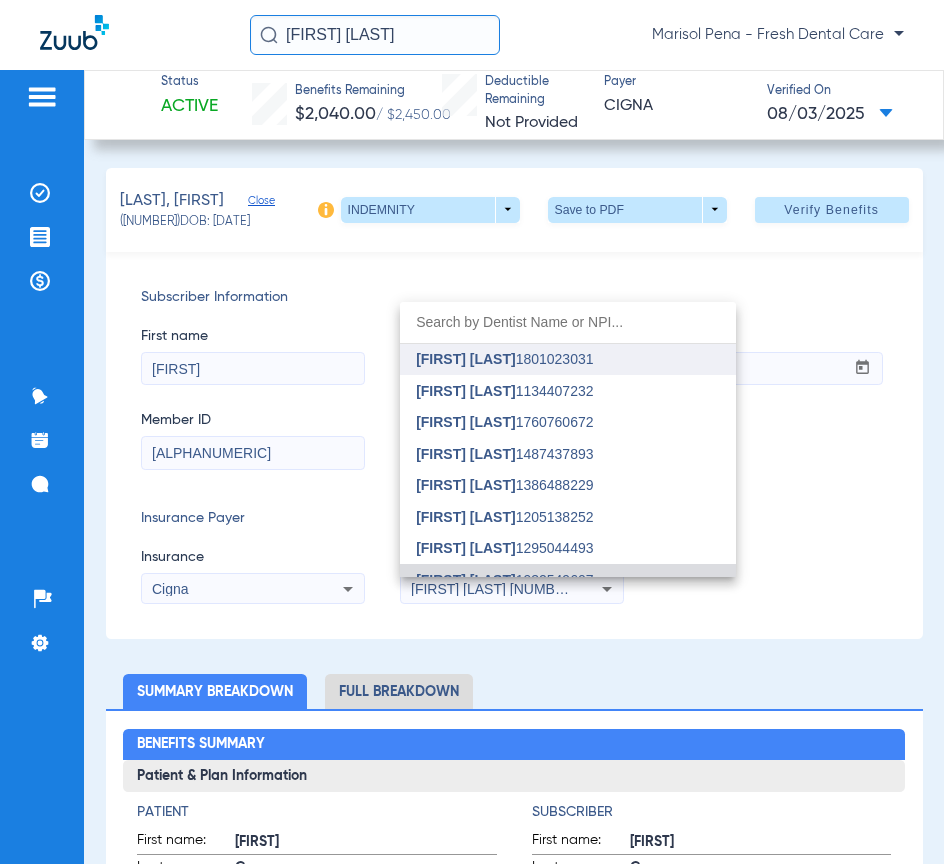 click on "[FIRST] [LAST] [NUMBER]" at bounding box center [568, 360] 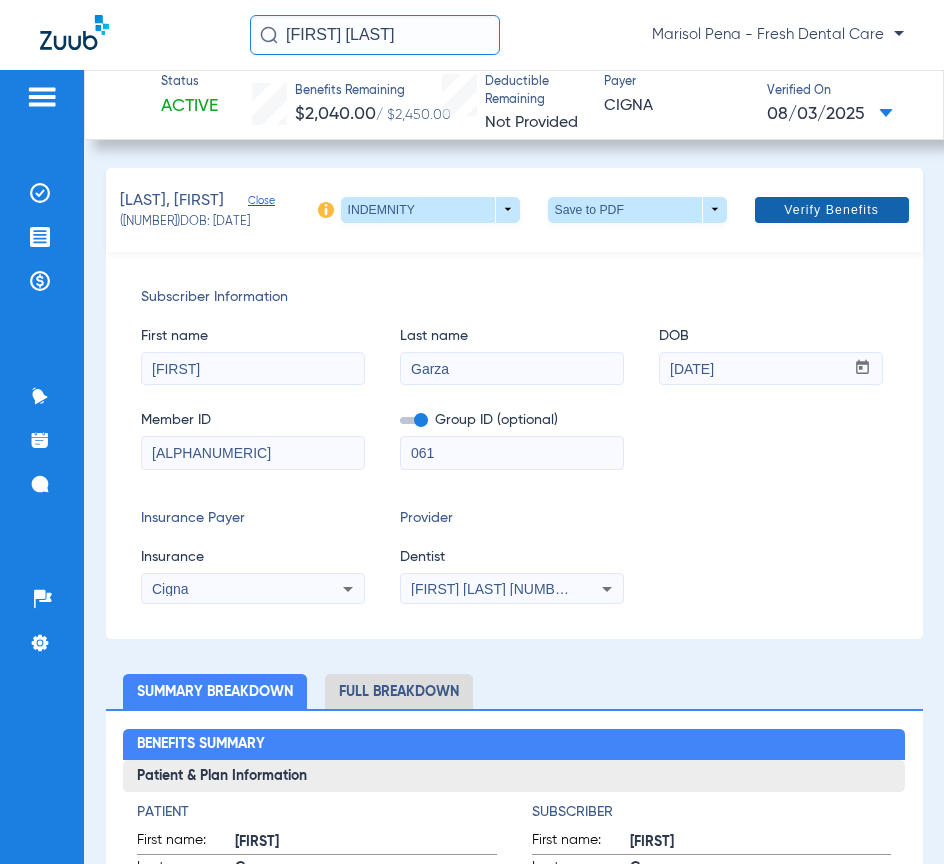 click on "Verify Benefits" 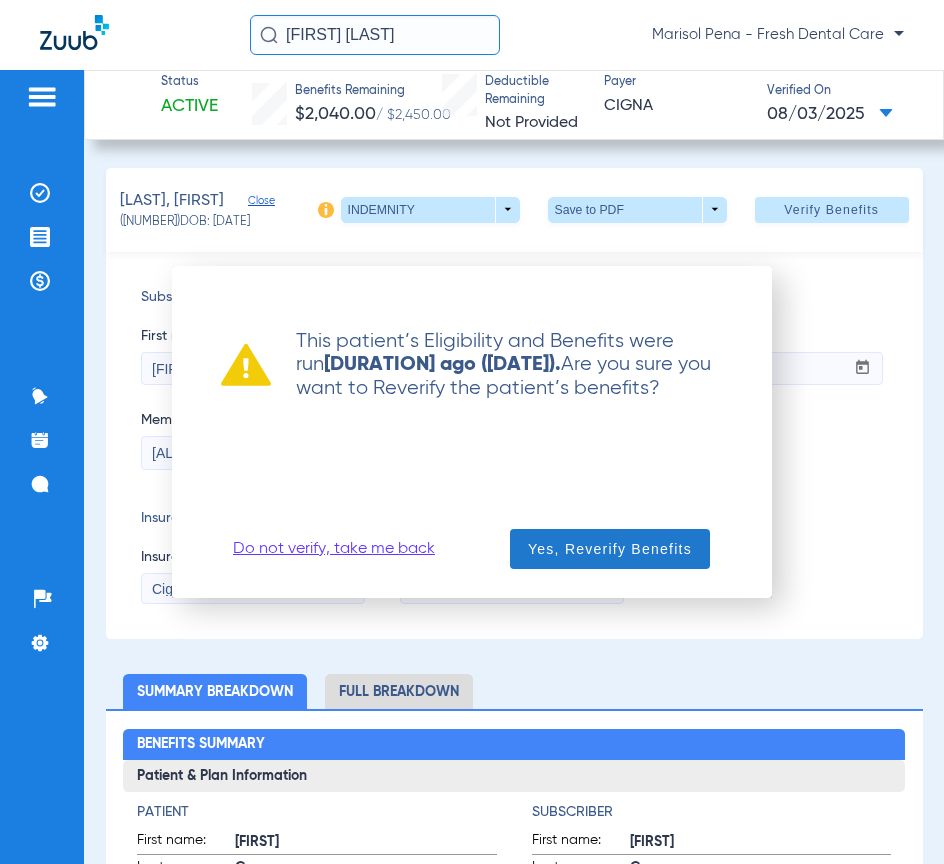 click on "Yes, Reverify Benefits" at bounding box center (610, 549) 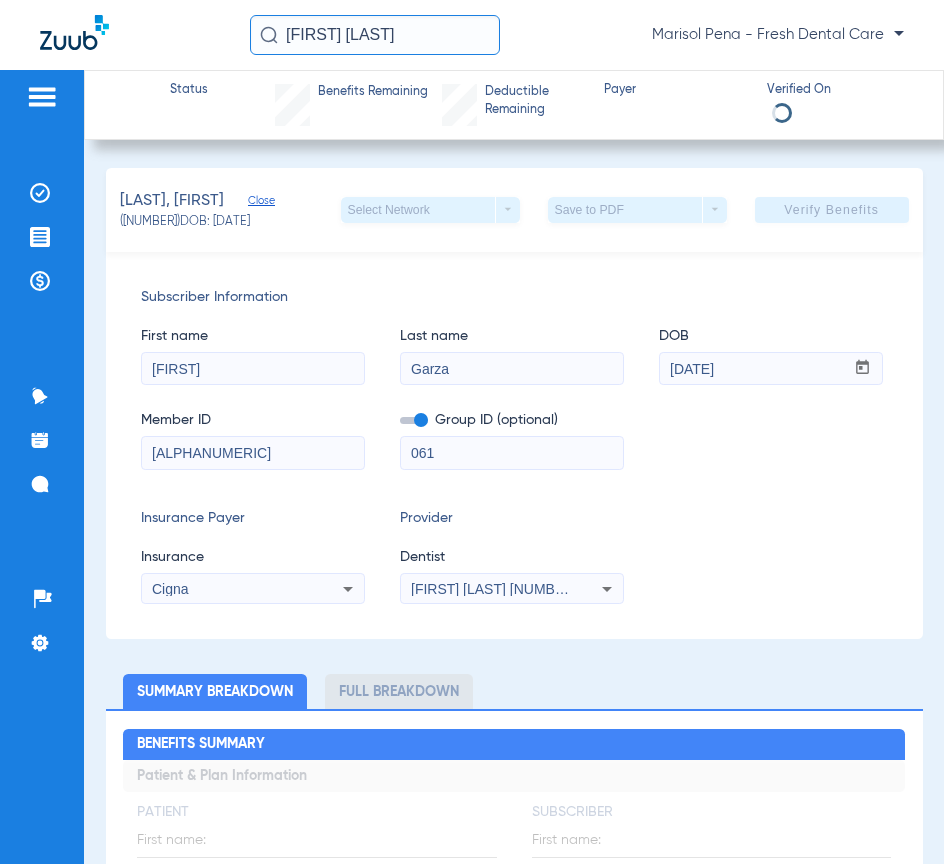 drag, startPoint x: 418, startPoint y: 27, endPoint x: 178, endPoint y: 25, distance: 240.00833 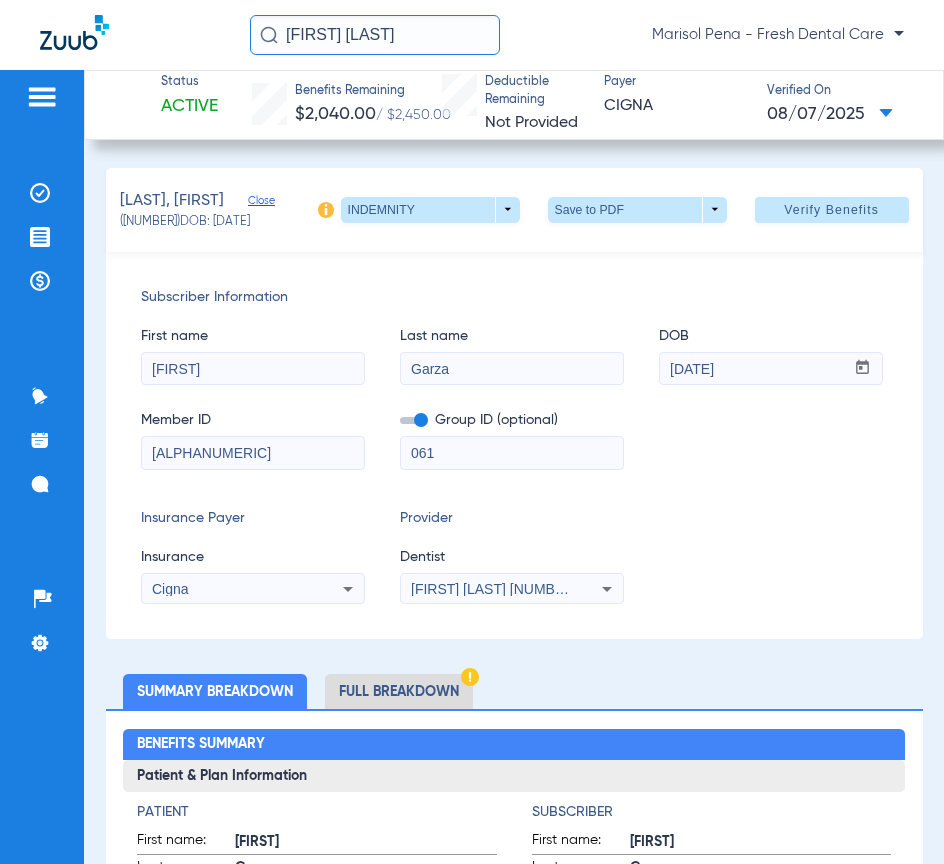 click on "[FIRST] [LAST]" 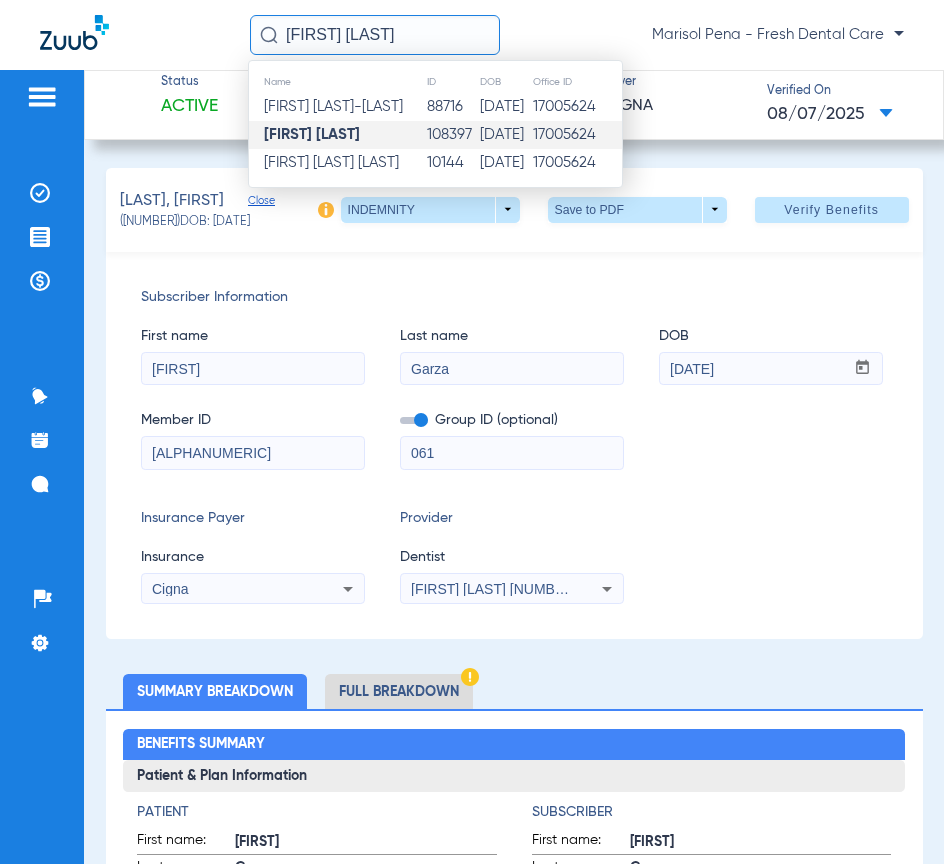 type on "[FIRST] [LAST]" 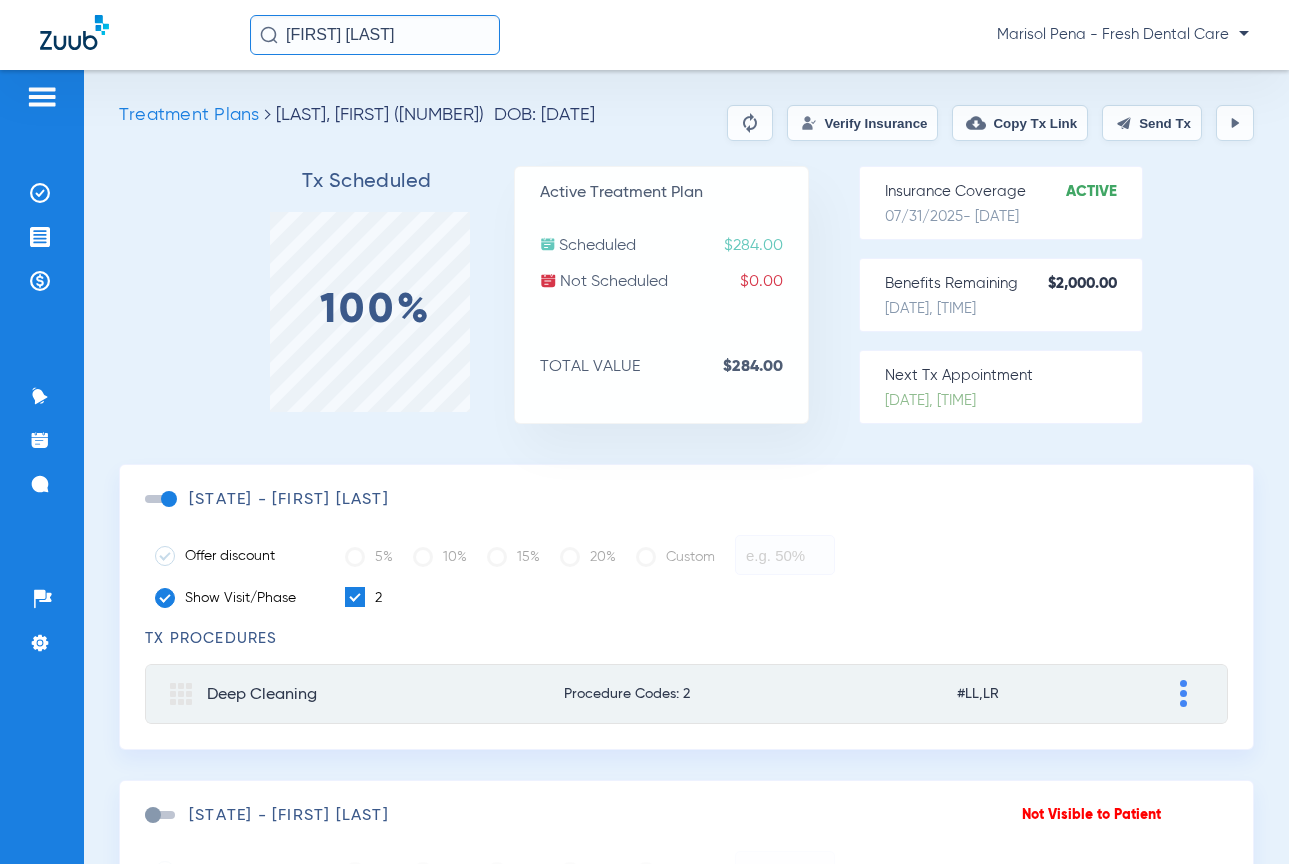 click on "Verify Insurance" 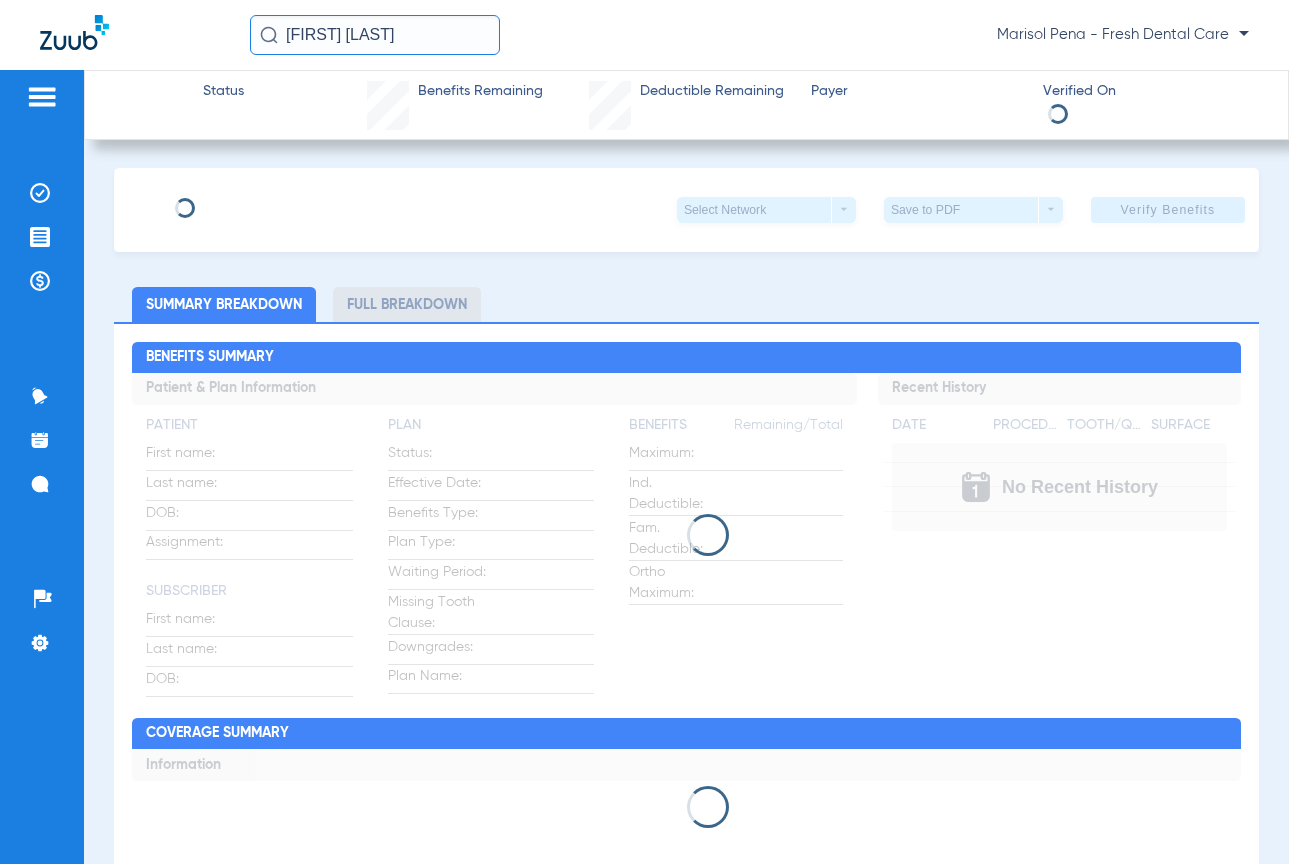 type on "[FIRST]" 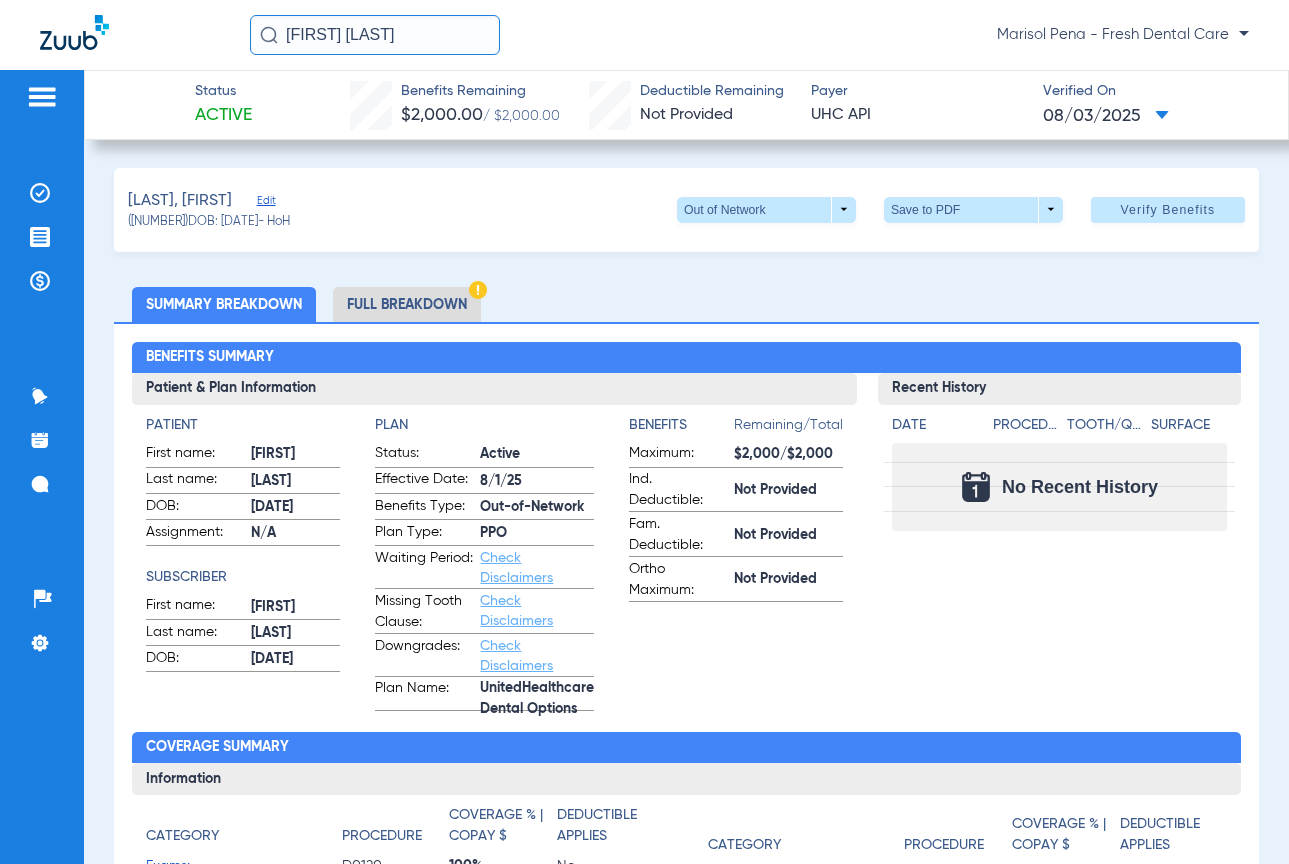 click on "Edit" 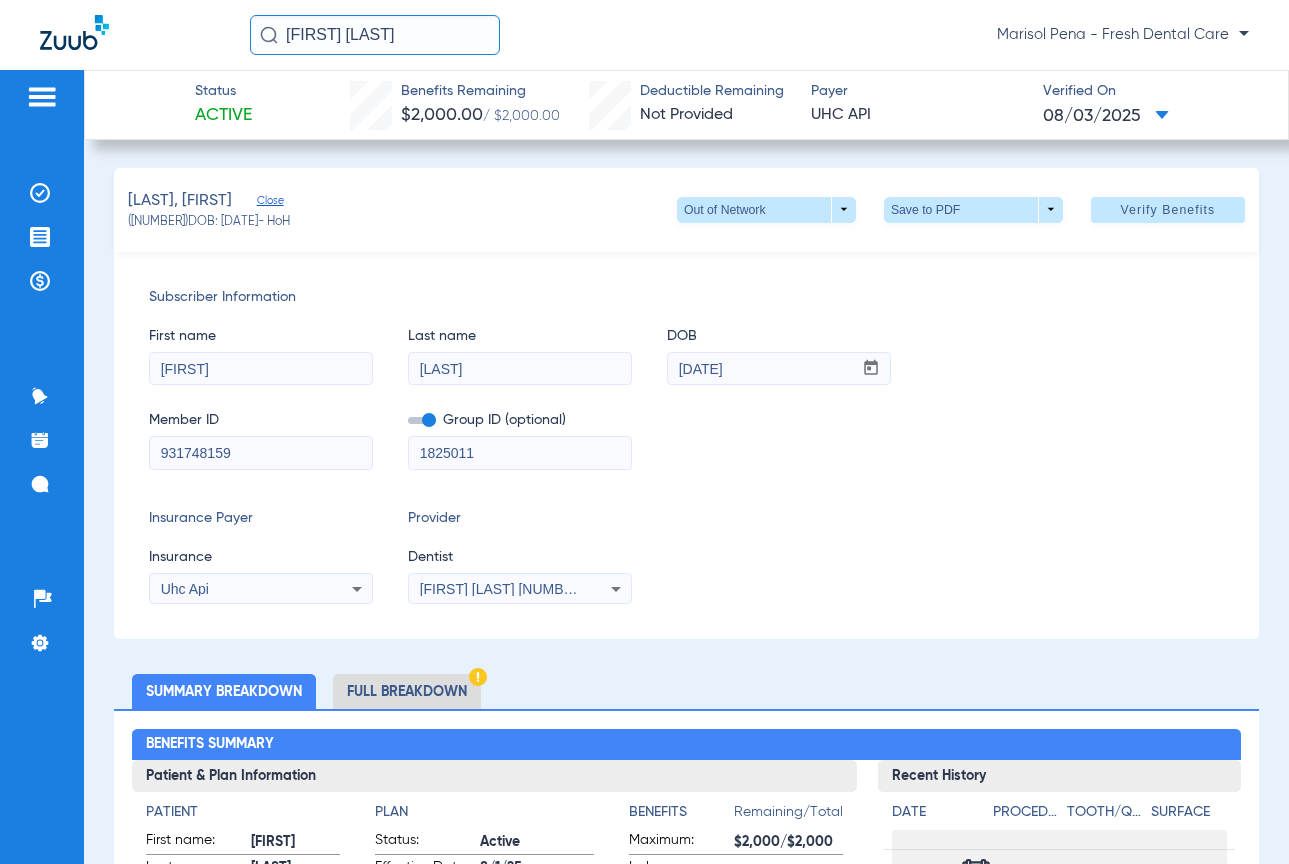 click on "[FIRST] [LAST] [NUMBER]" at bounding box center [503, 589] 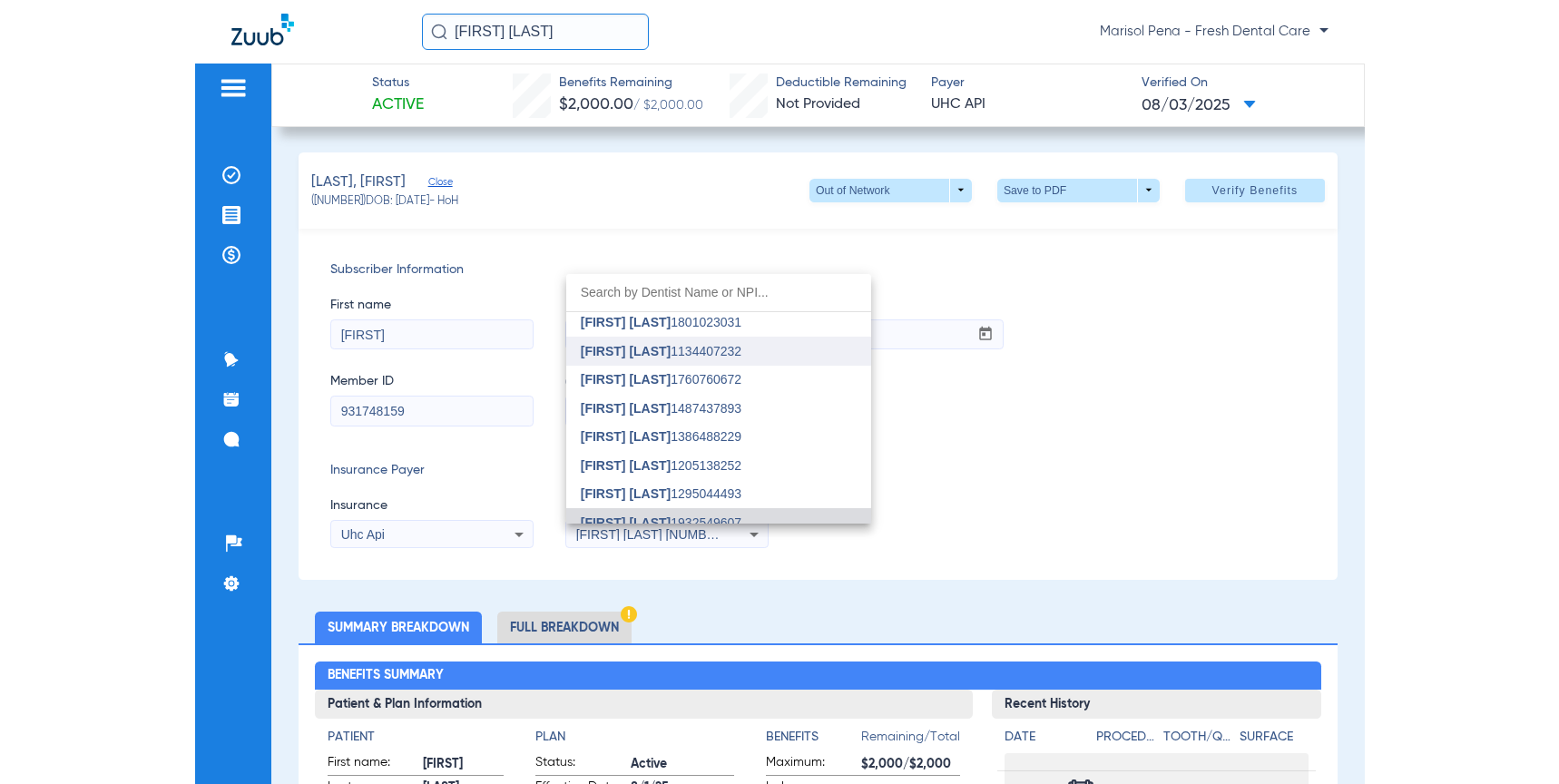 scroll, scrollTop: 0, scrollLeft: 0, axis: both 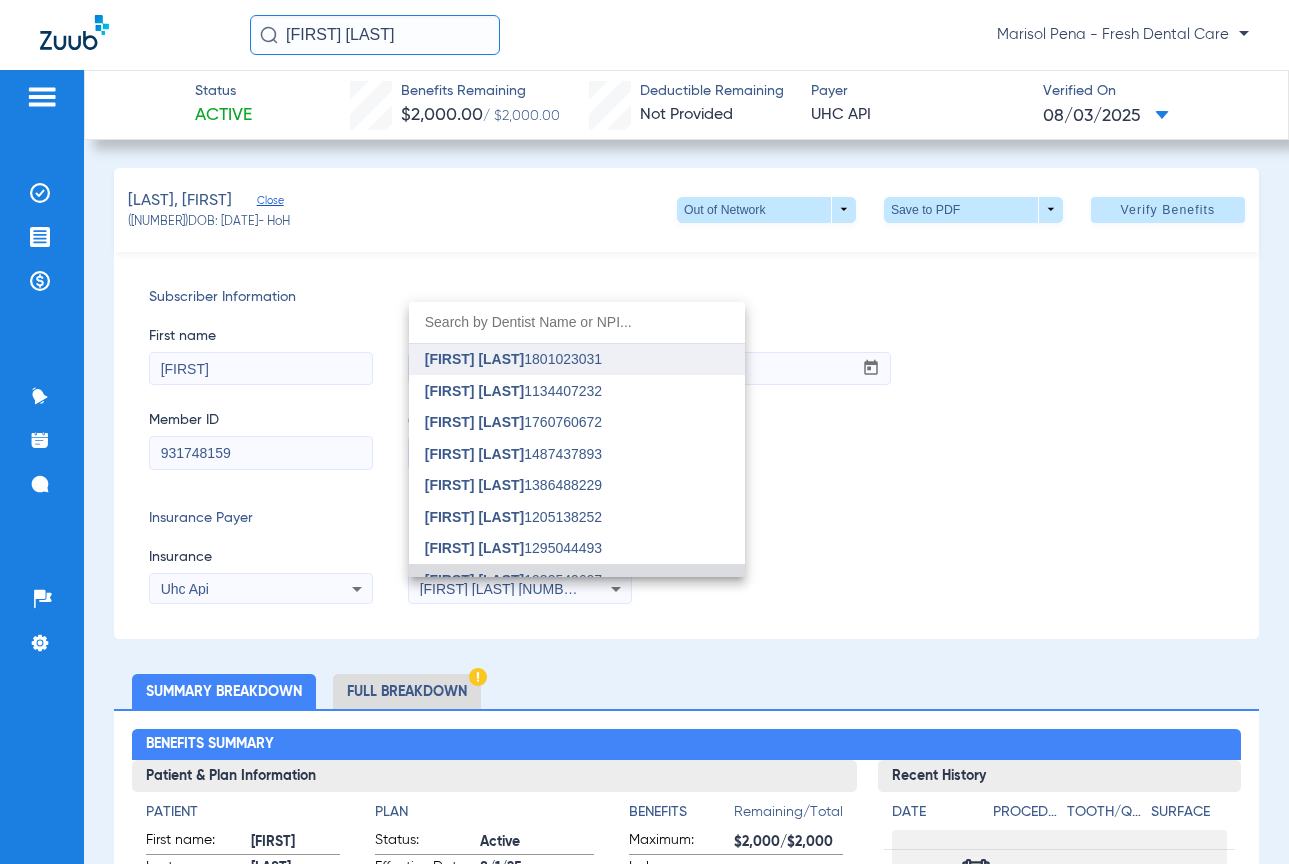 click on "[FIRST] [LAST] [NUMBER]" at bounding box center [577, 360] 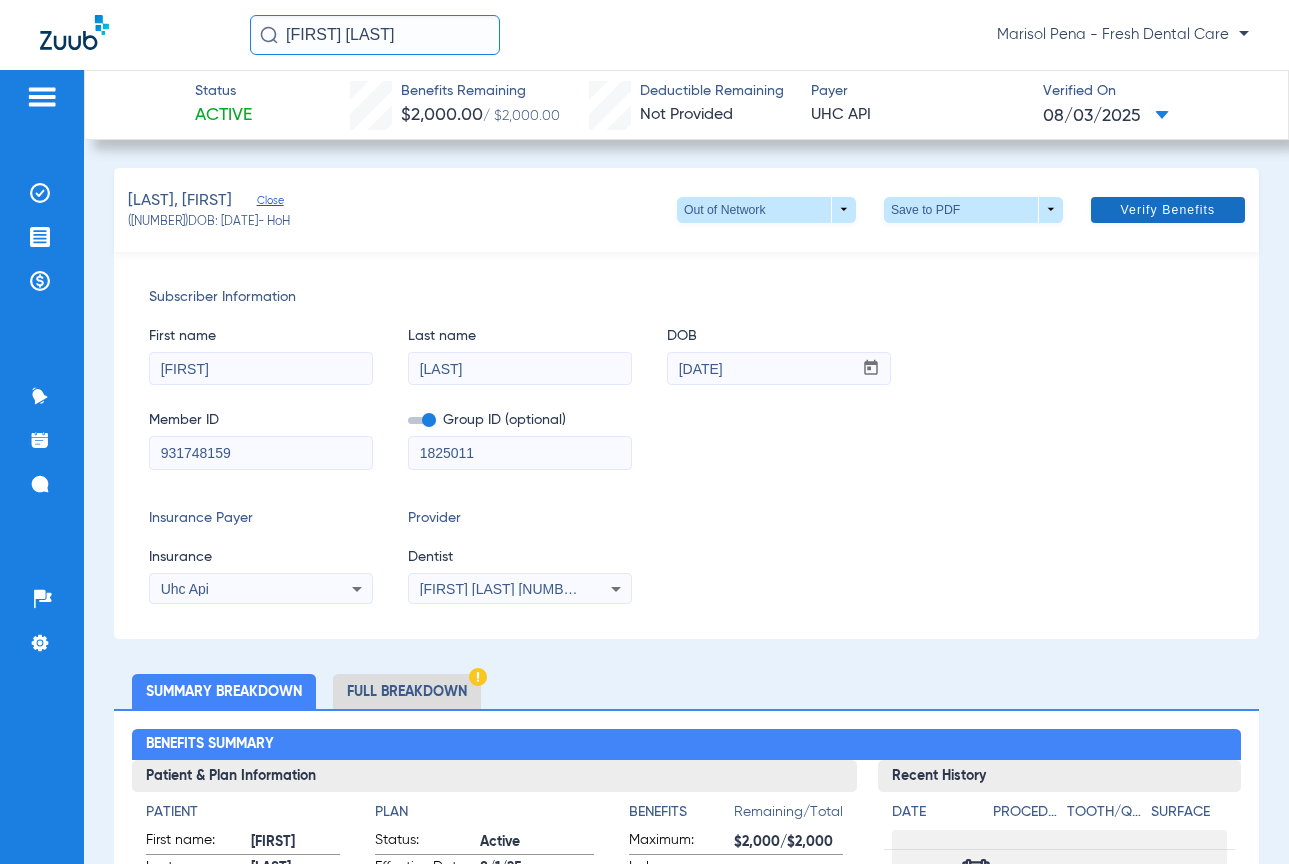 click 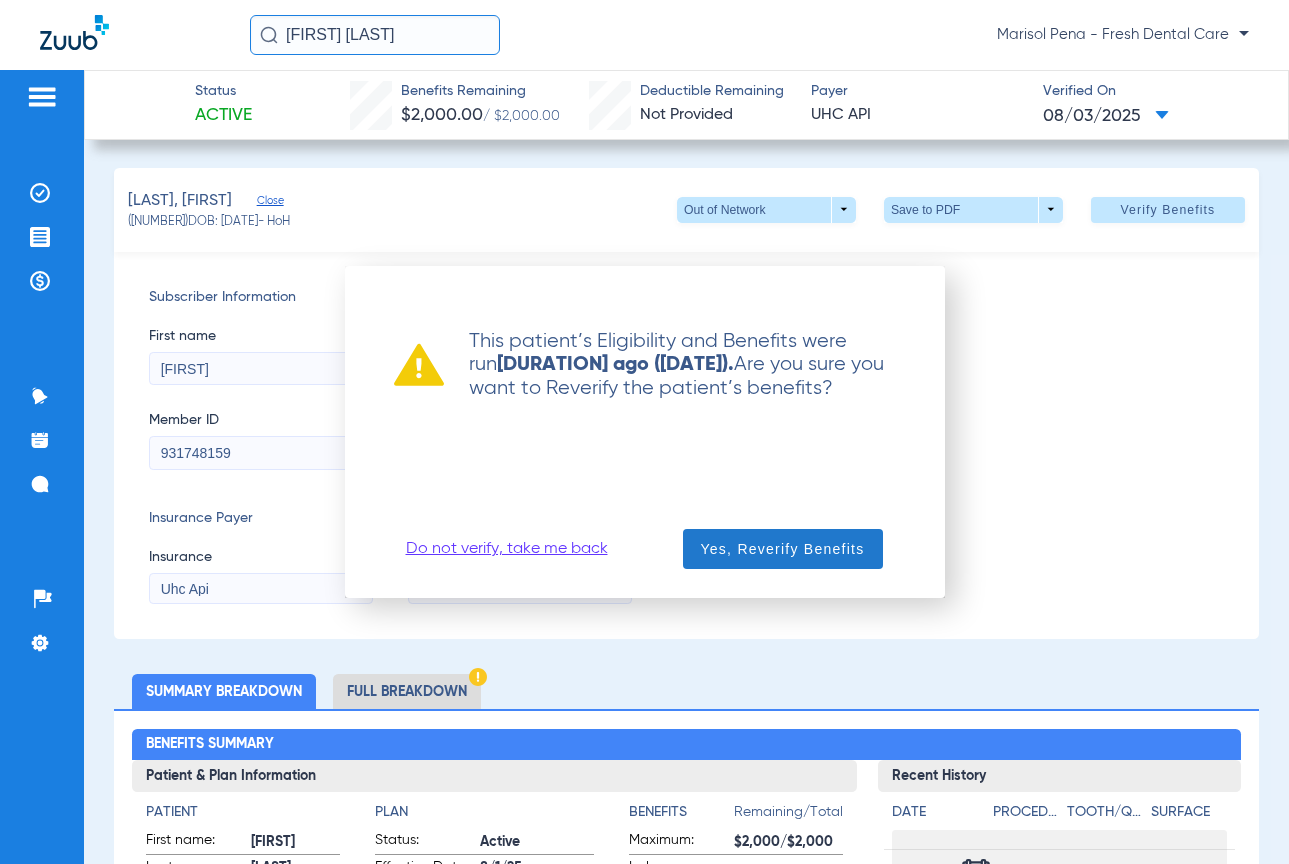 click on "Yes, Reverify Benefits" at bounding box center (783, 549) 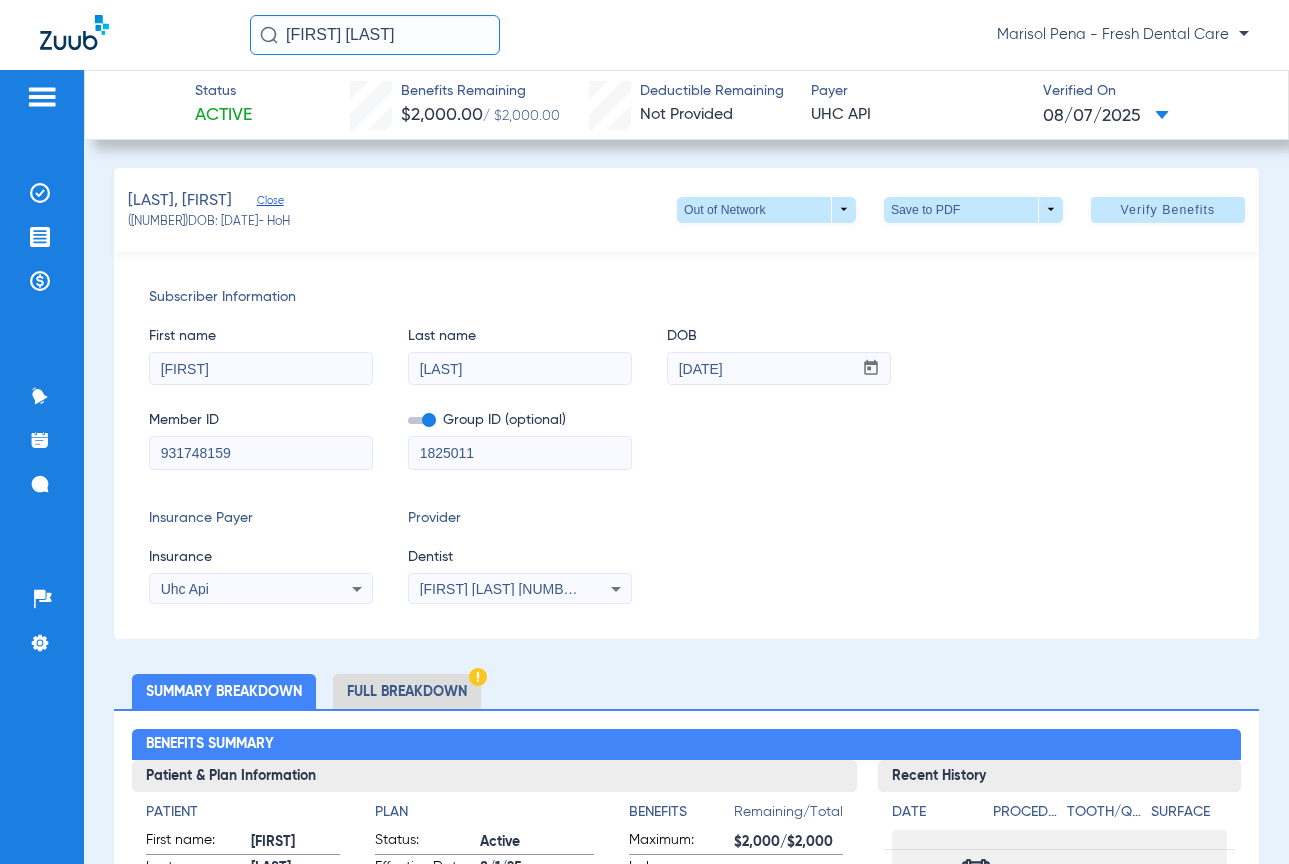 drag, startPoint x: 435, startPoint y: 44, endPoint x: 257, endPoint y: 43, distance: 178.0028 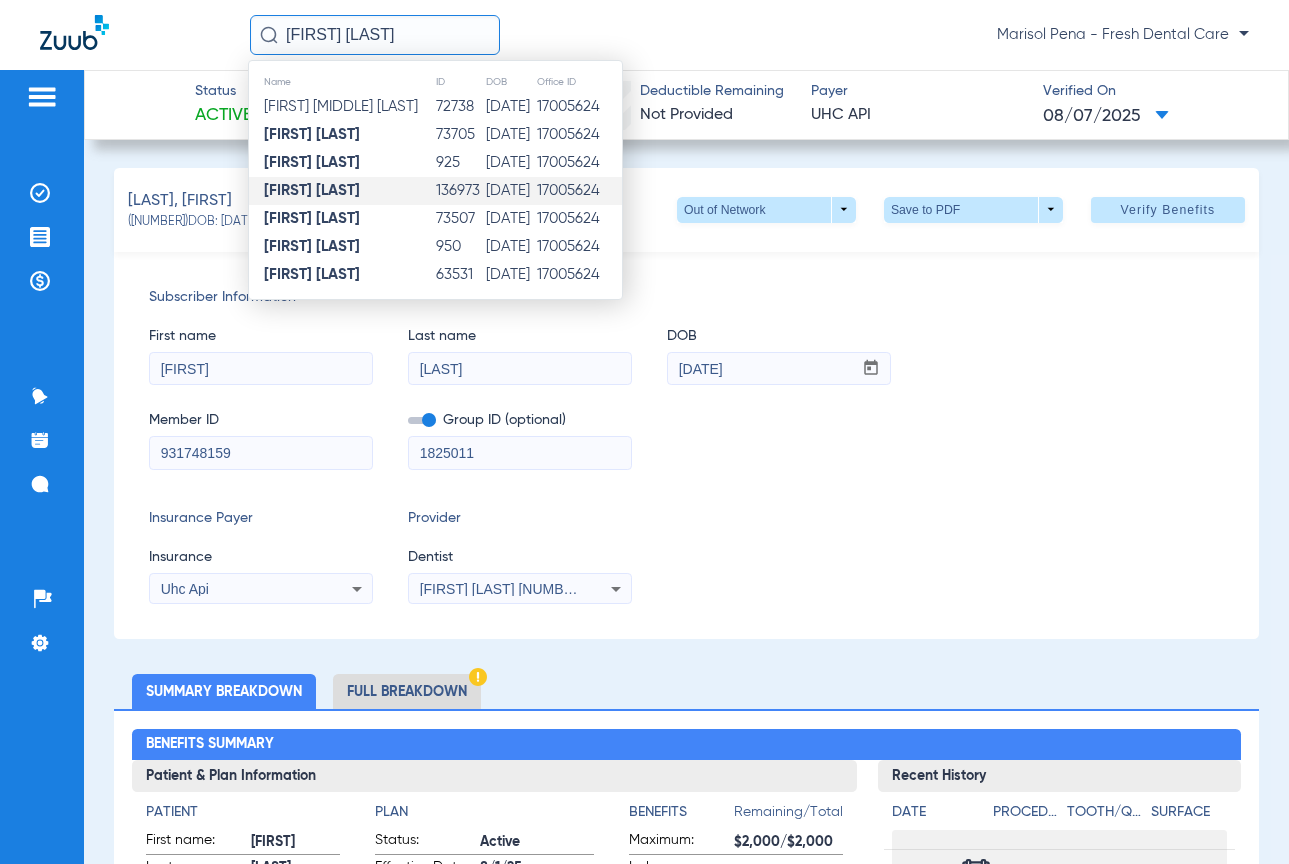 type on "[FIRST] [LAST]" 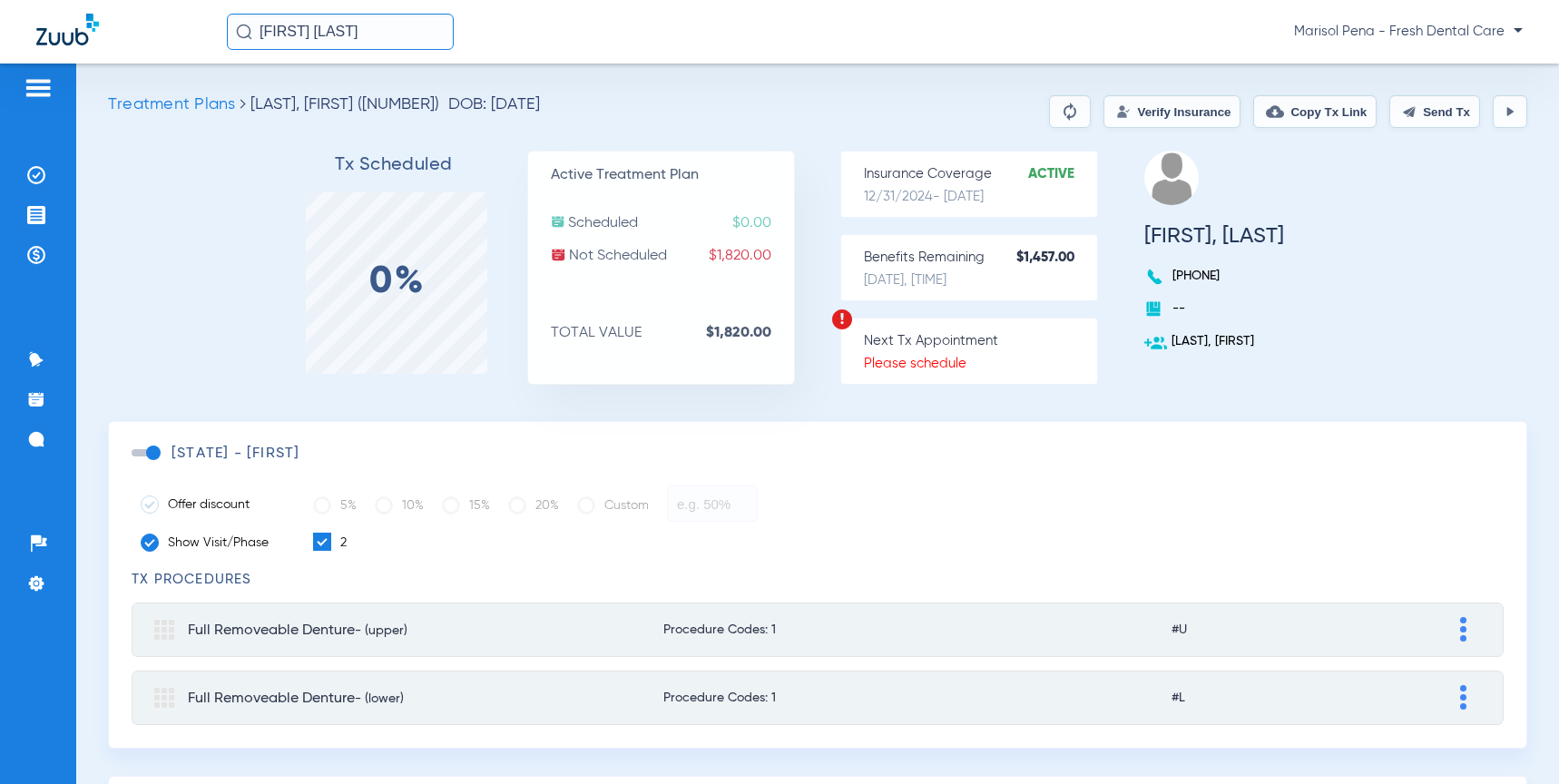 click on "Verify Insurance" 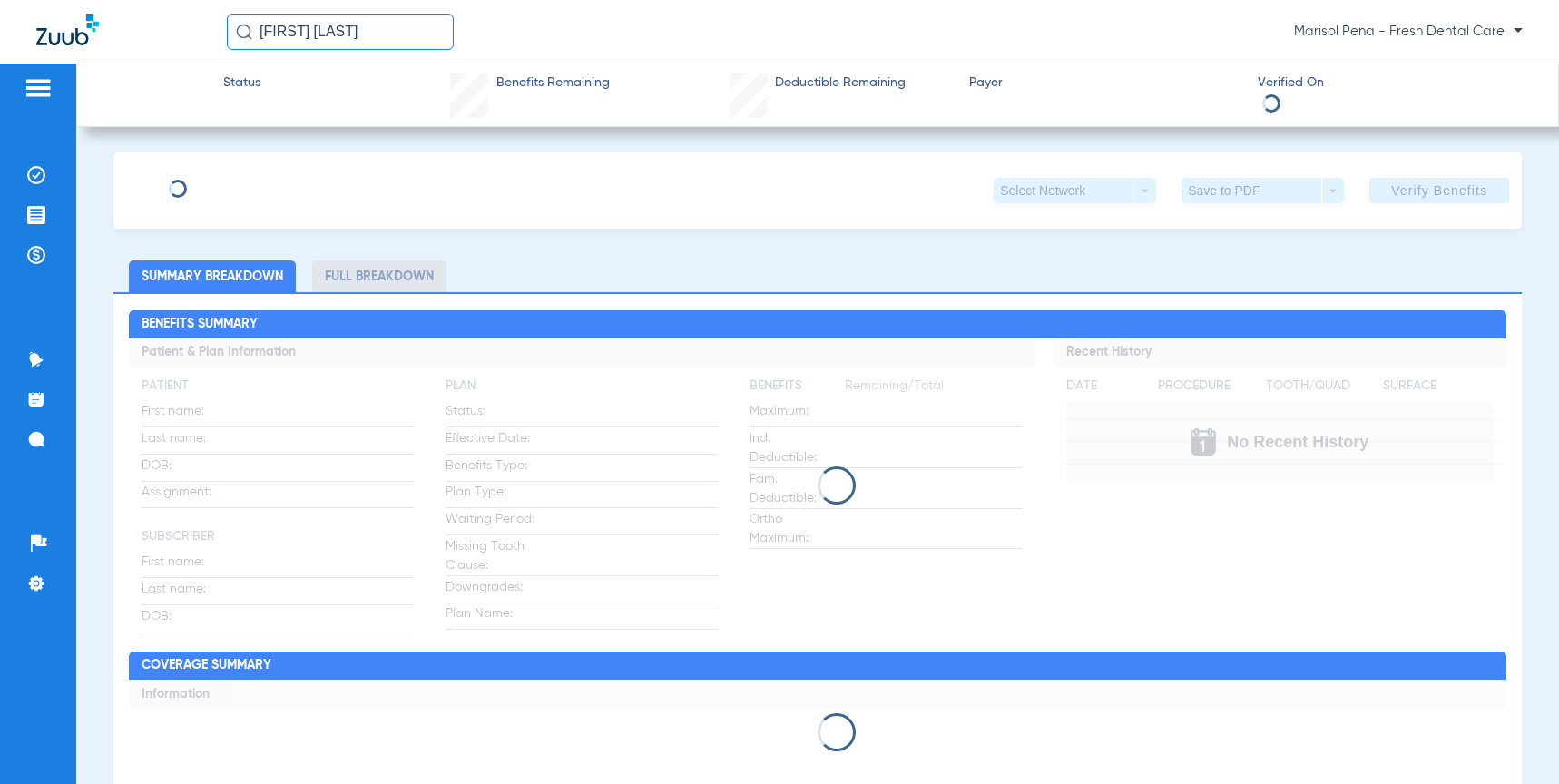 type on "[FIRST]" 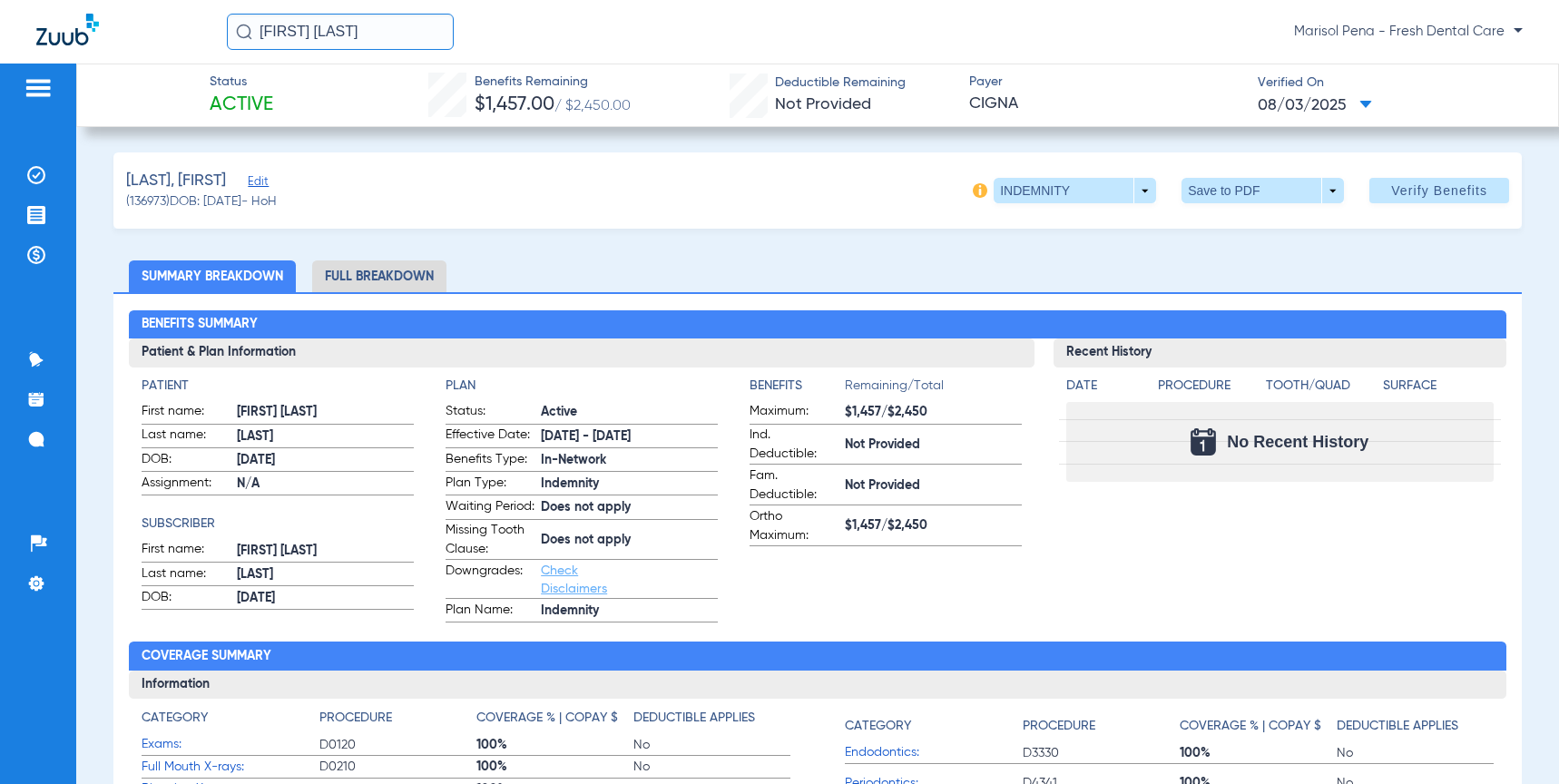 click on "Edit" 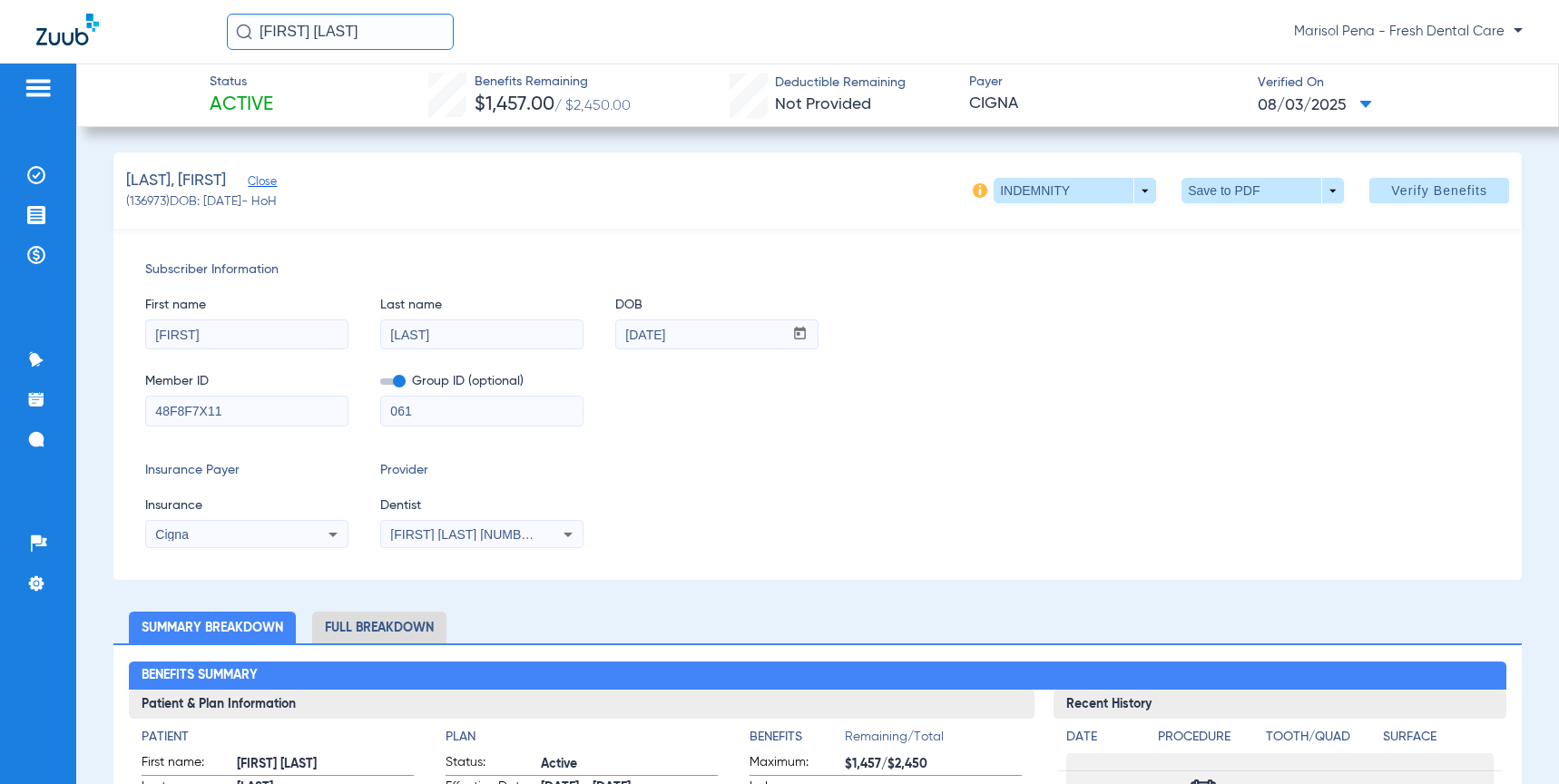 click on "[FIRST] [LAST] [NUMBER]" at bounding box center (466, 534) 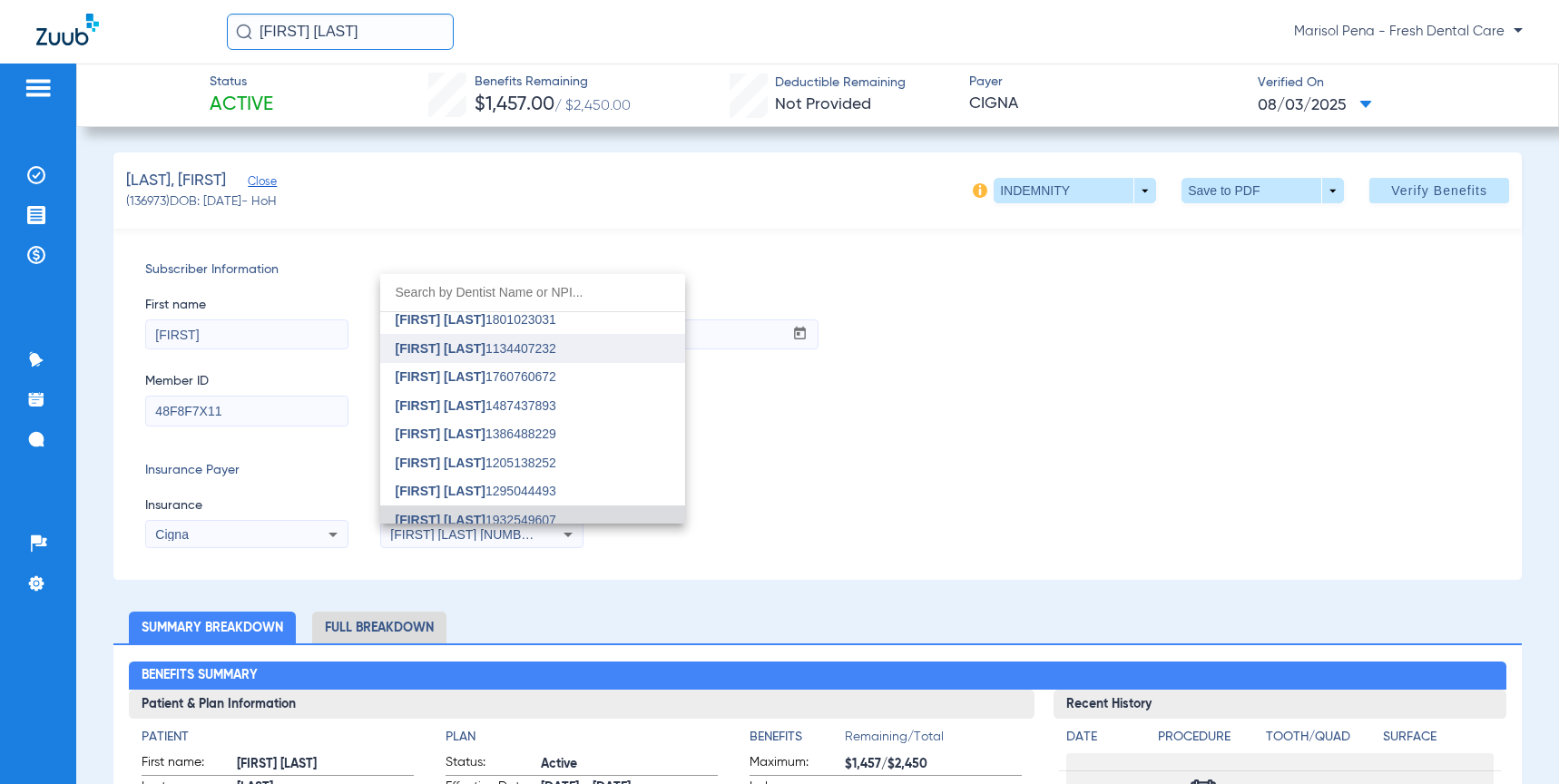scroll, scrollTop: 0, scrollLeft: 0, axis: both 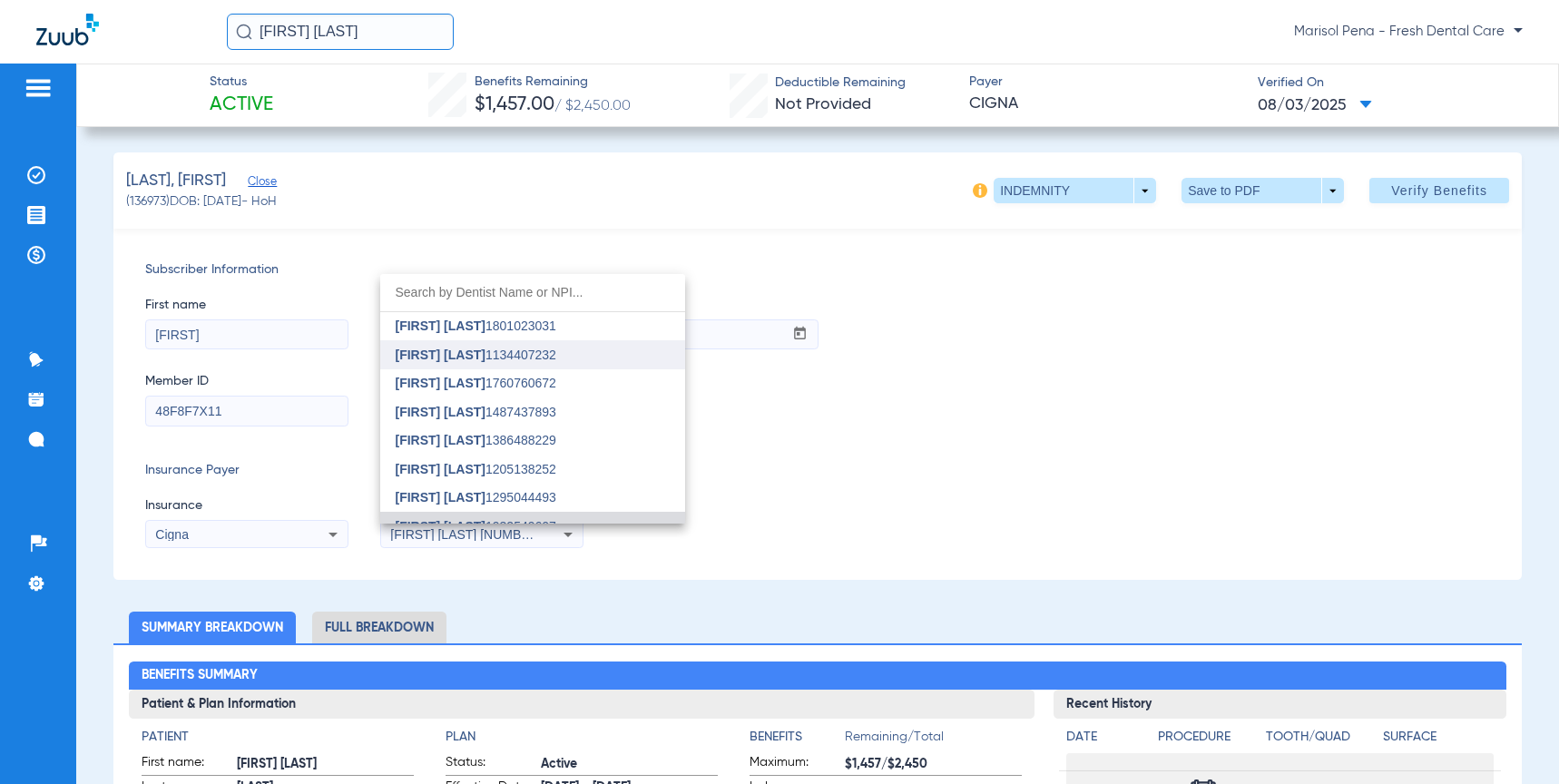 click on "[FIRST] [LAST]" at bounding box center (440, 326) 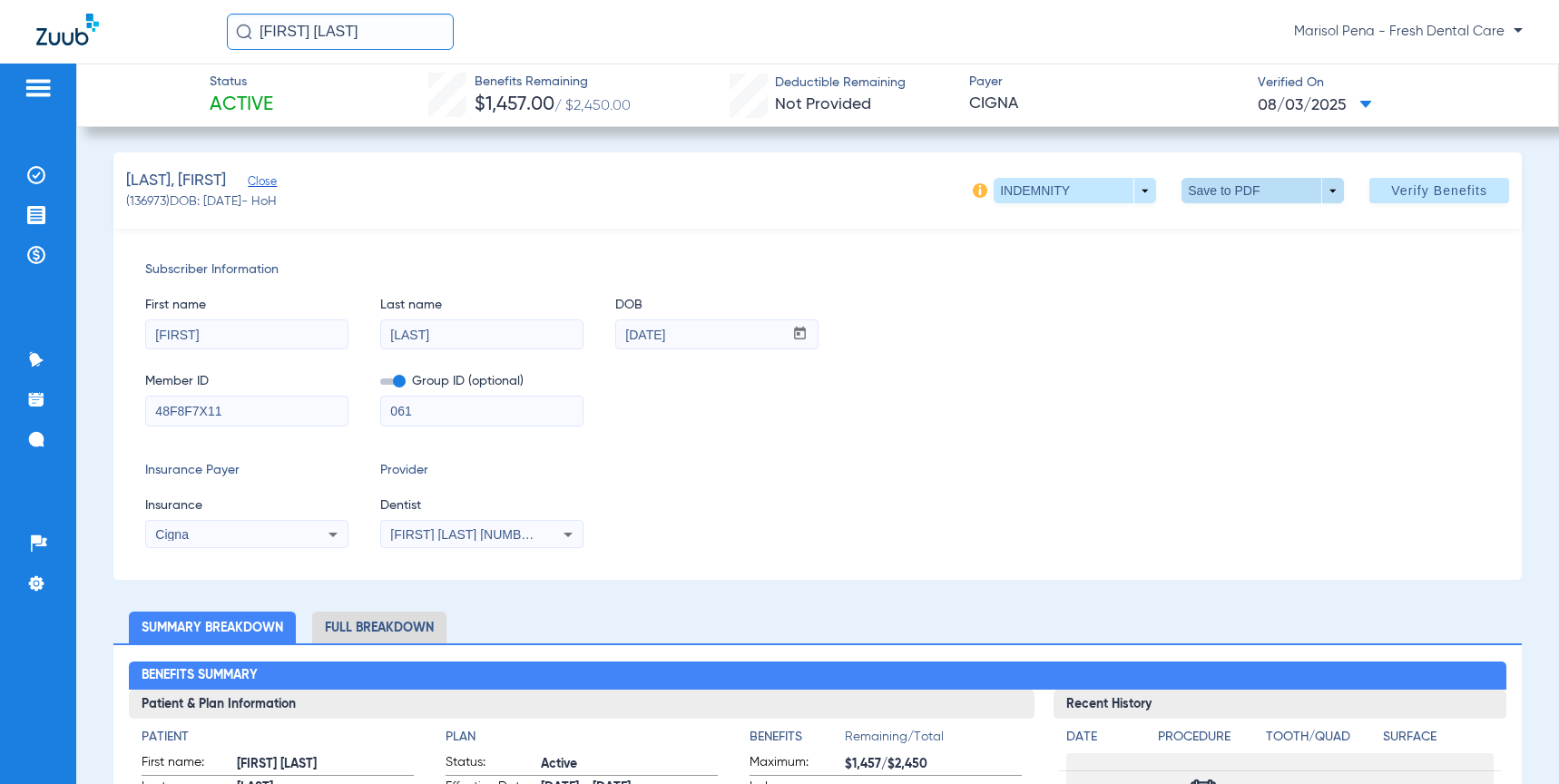 click 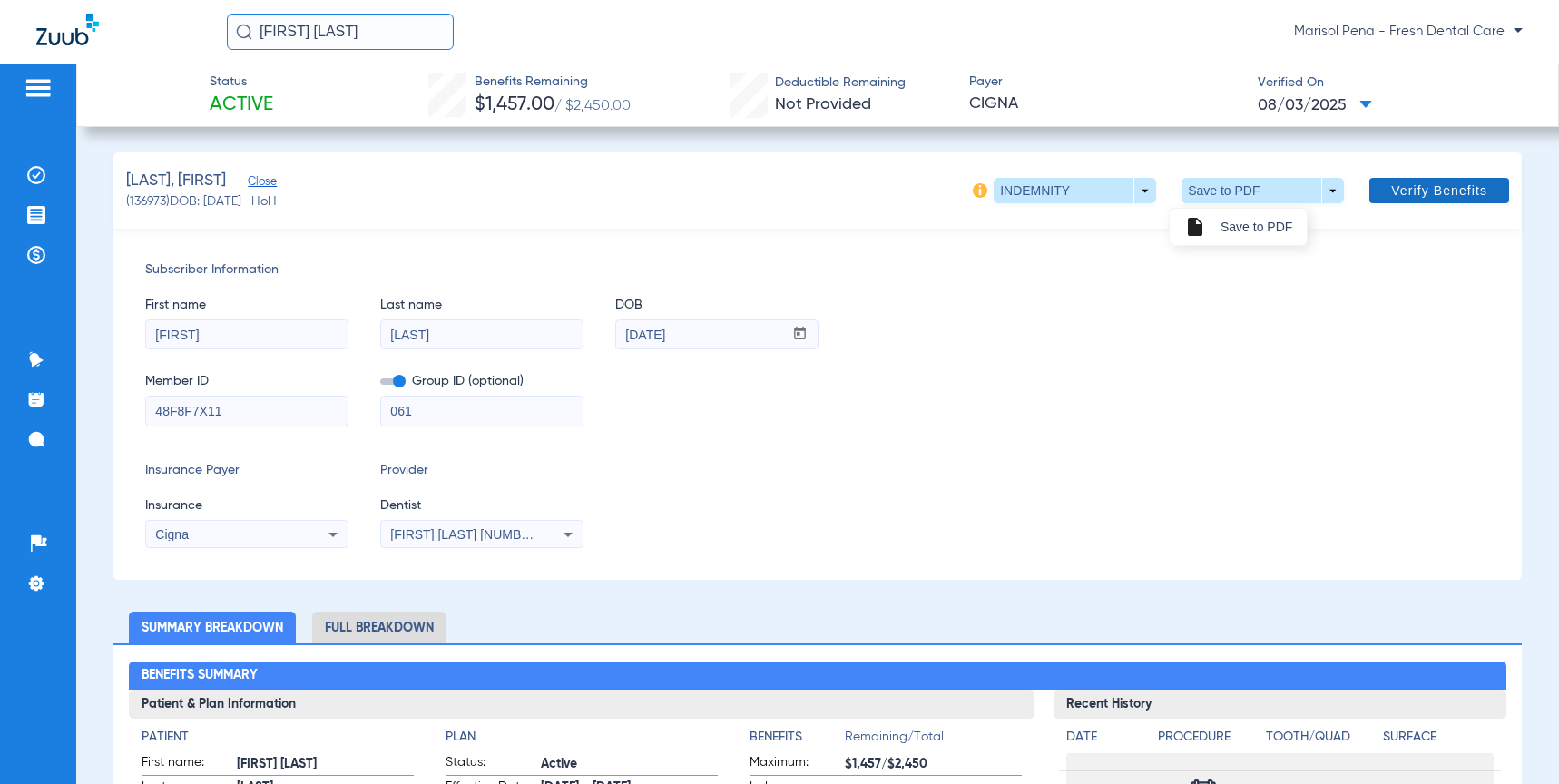 click at bounding box center (780, 392) 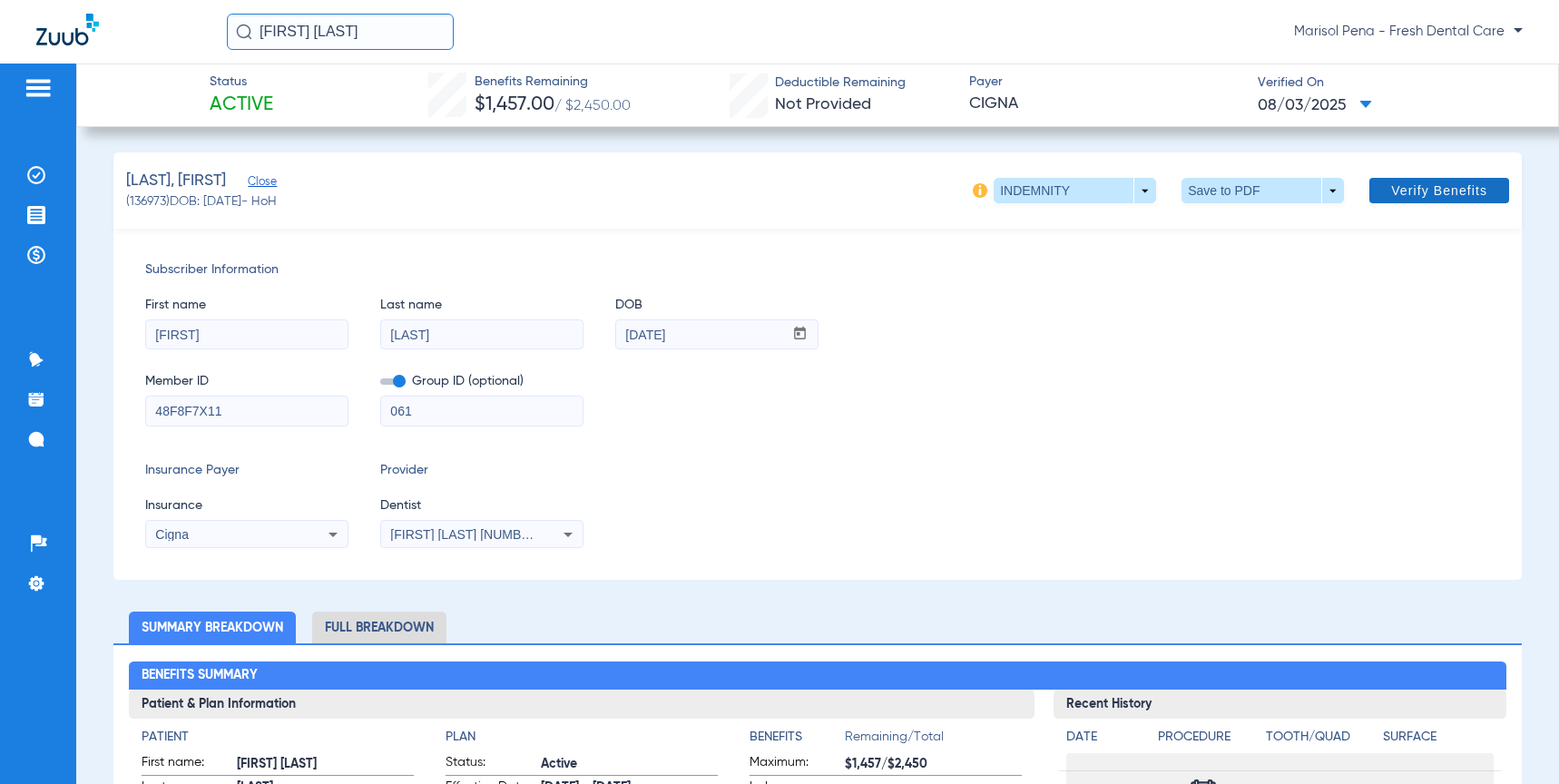 click on "Verify Benefits" 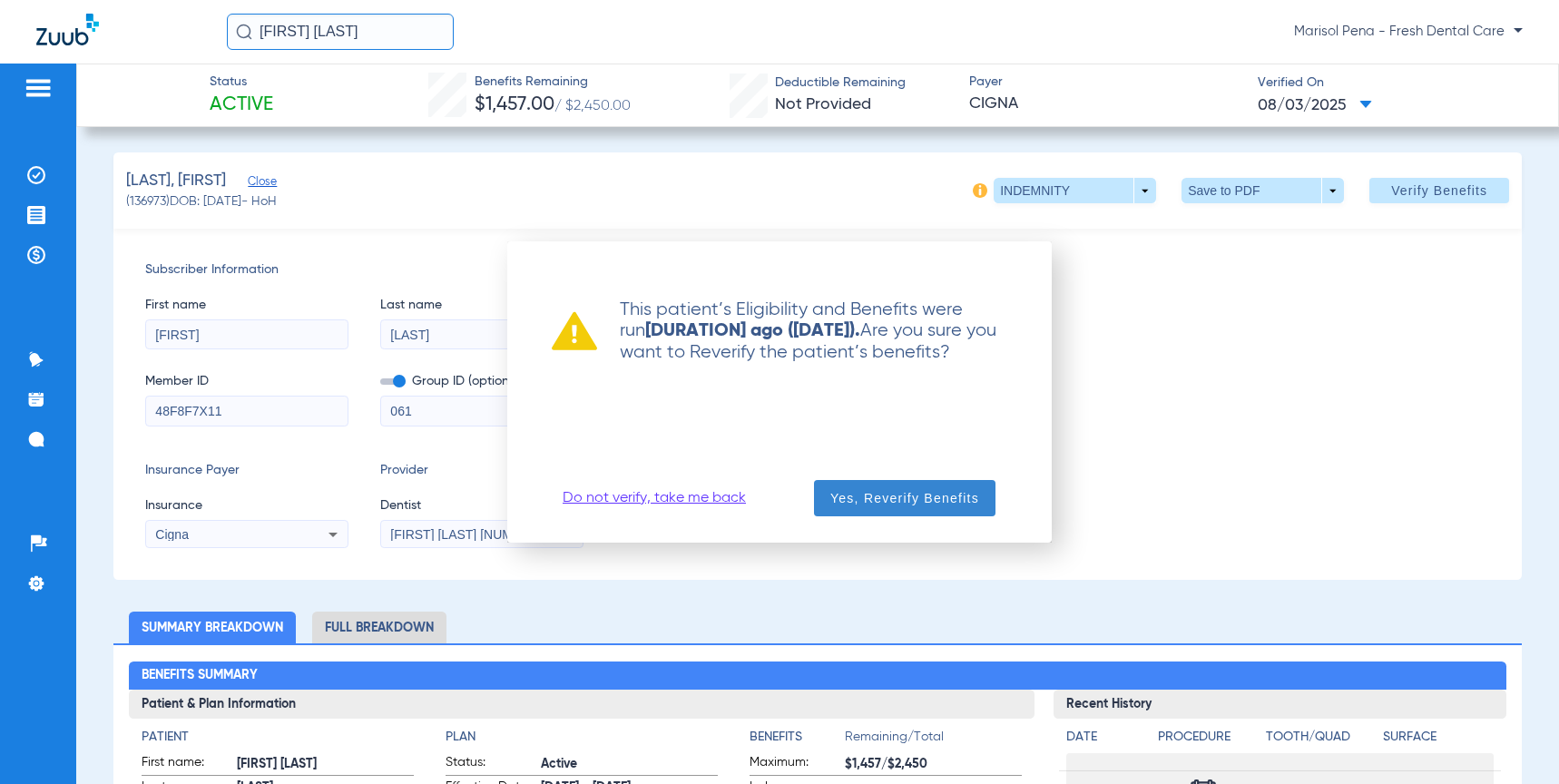 click on "Yes, Reverify Benefits" at bounding box center (905, 498) 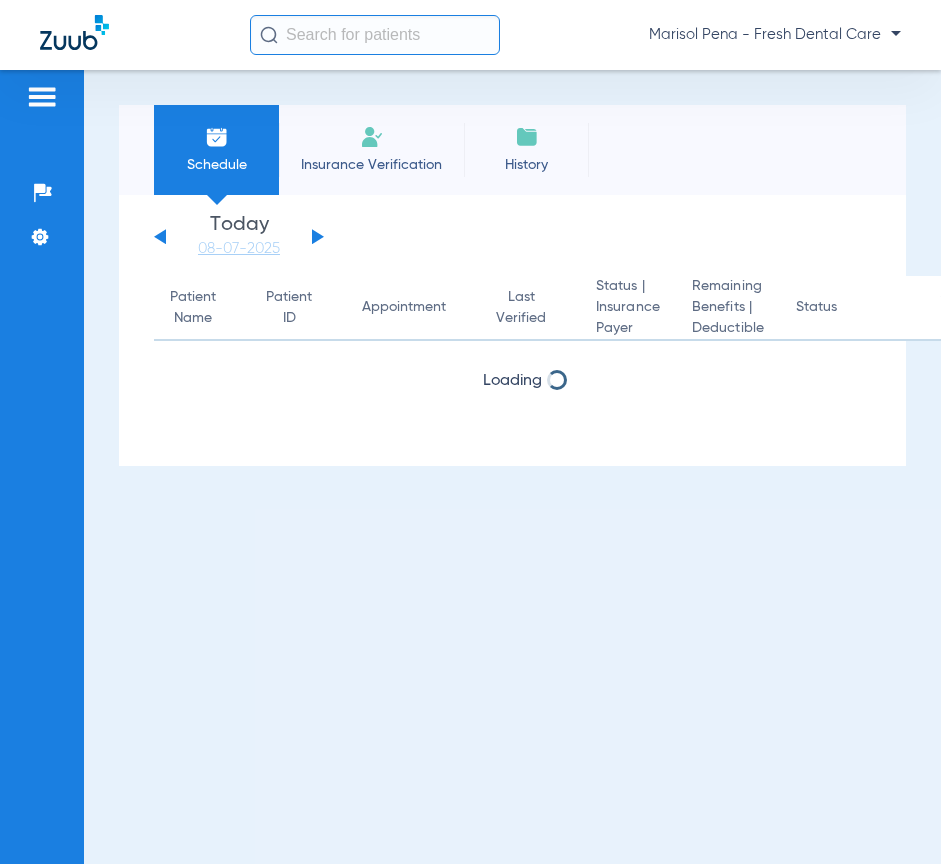 scroll, scrollTop: 0, scrollLeft: 0, axis: both 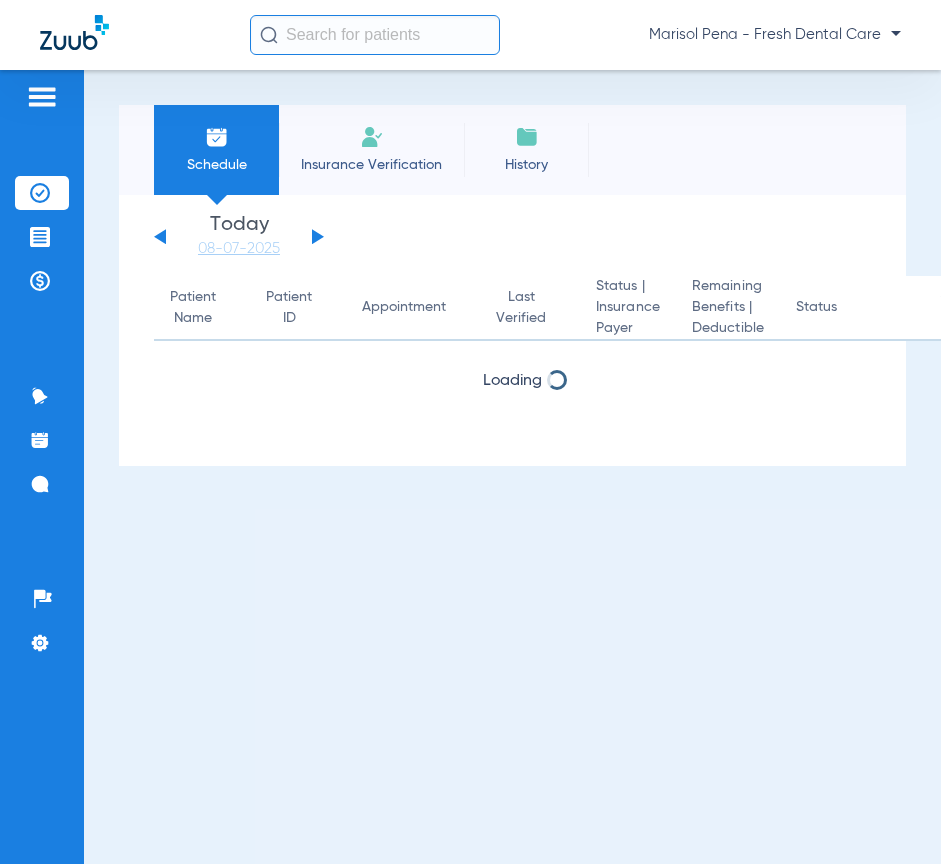 click 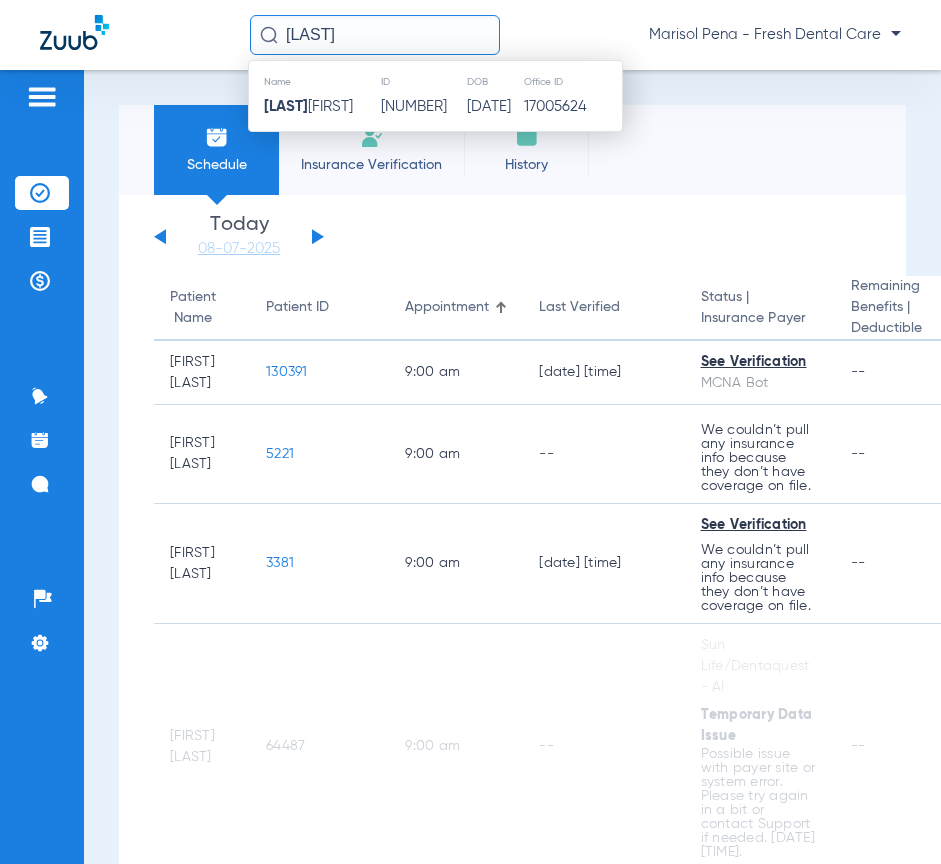 click on "MAGADALENA" 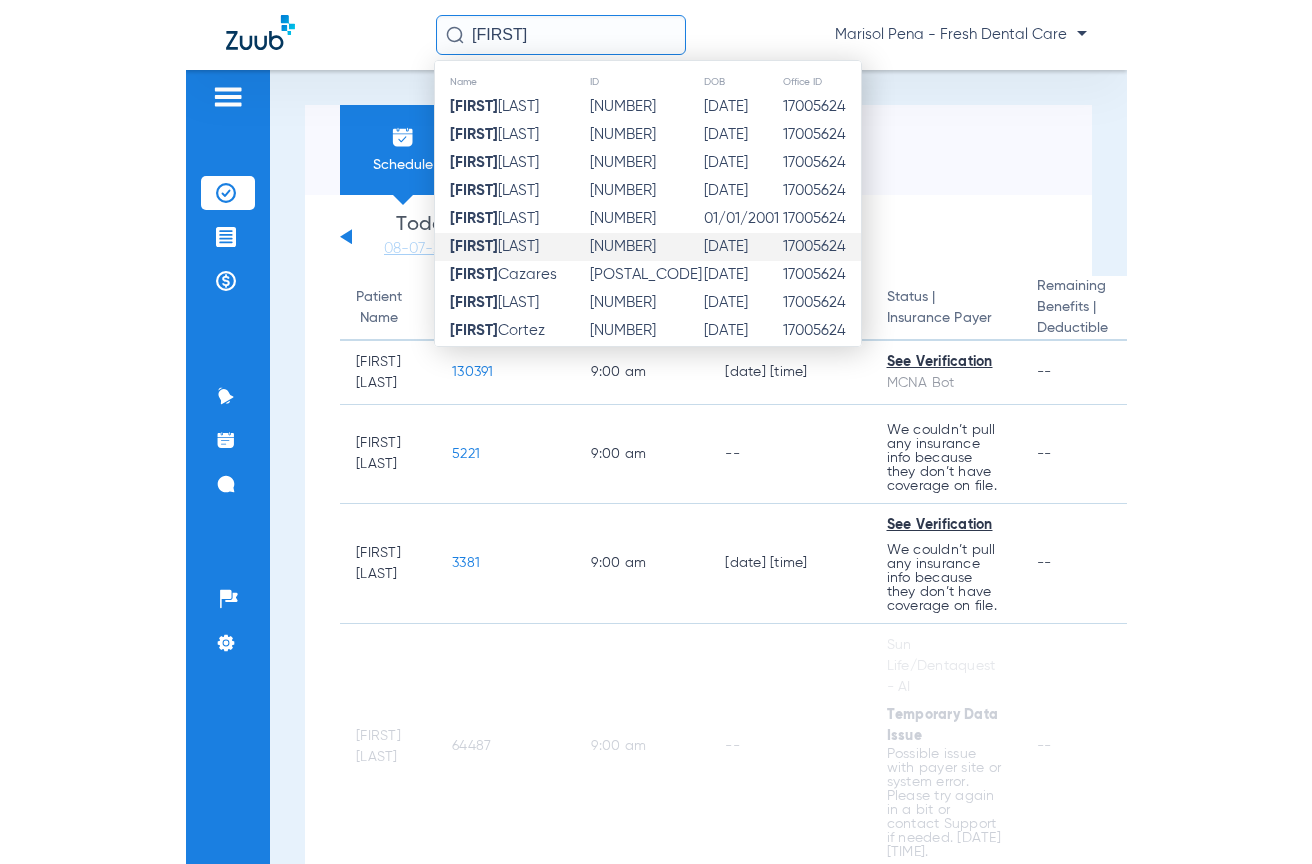 scroll, scrollTop: 317, scrollLeft: 0, axis: vertical 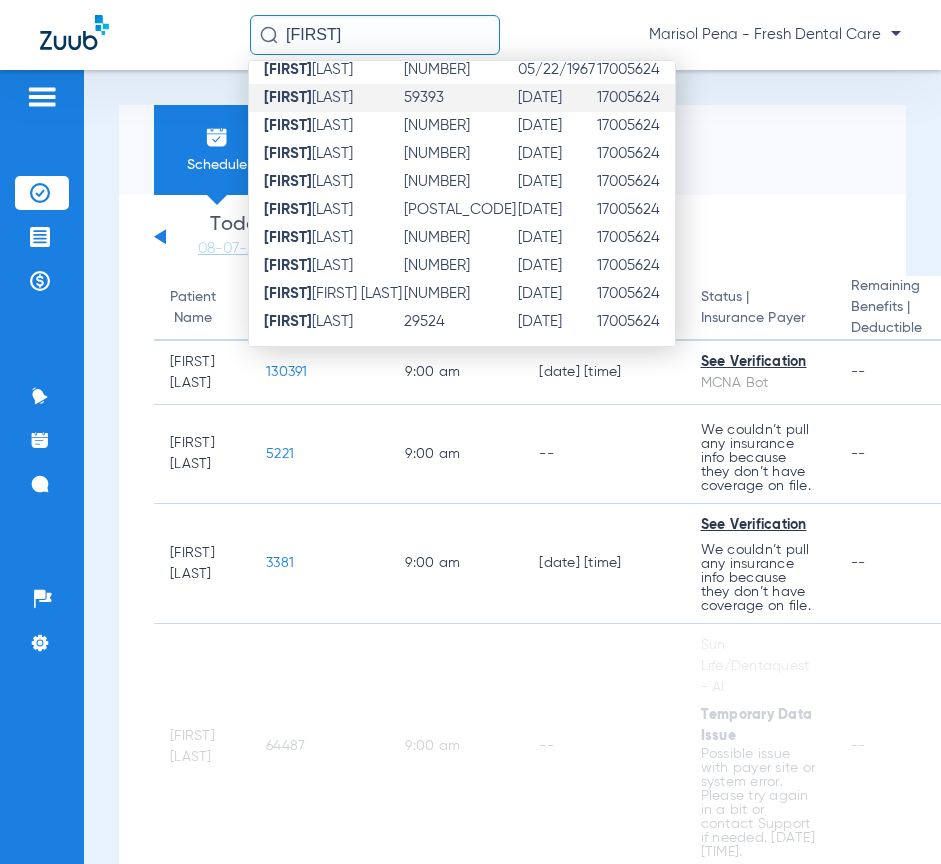 type on "MAGDALENA" 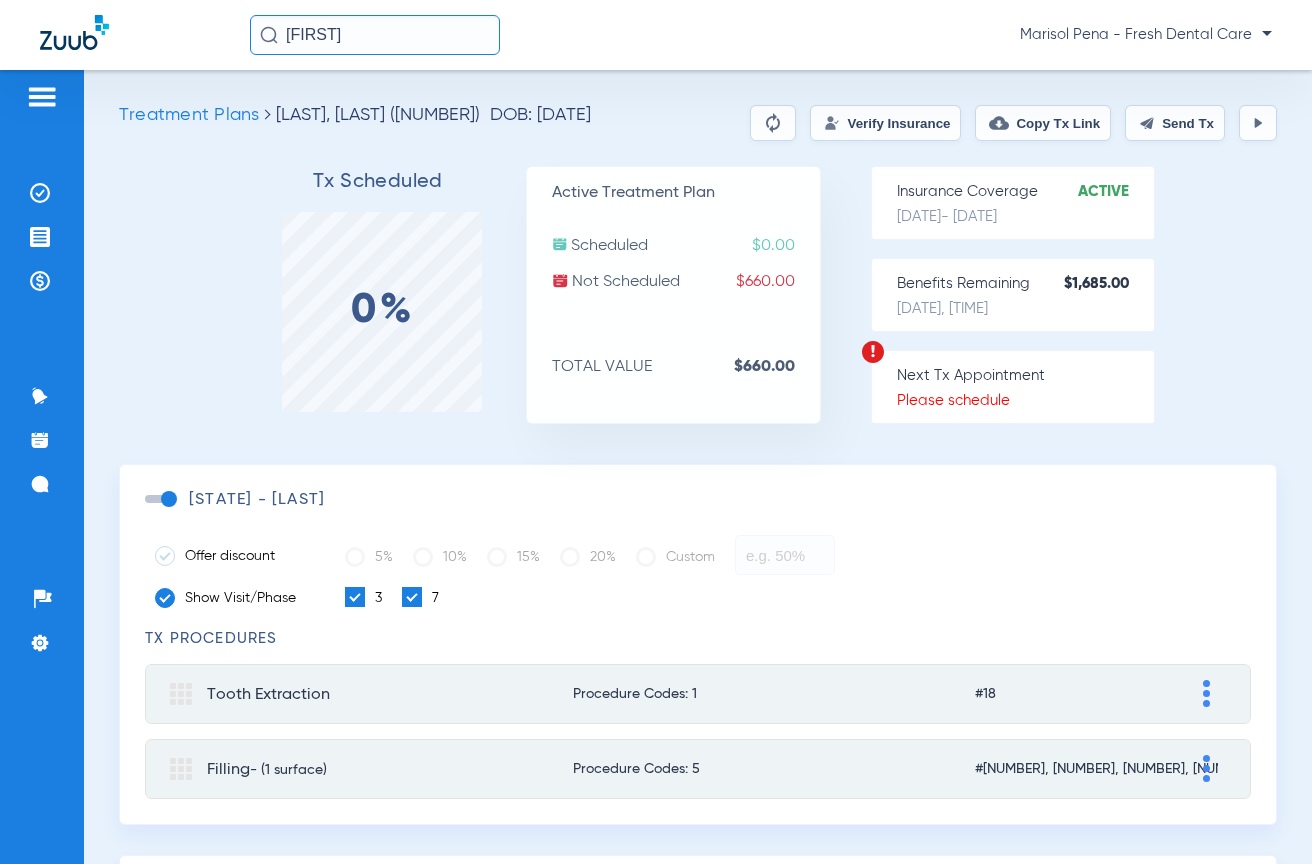 click on "Verify Insurance" 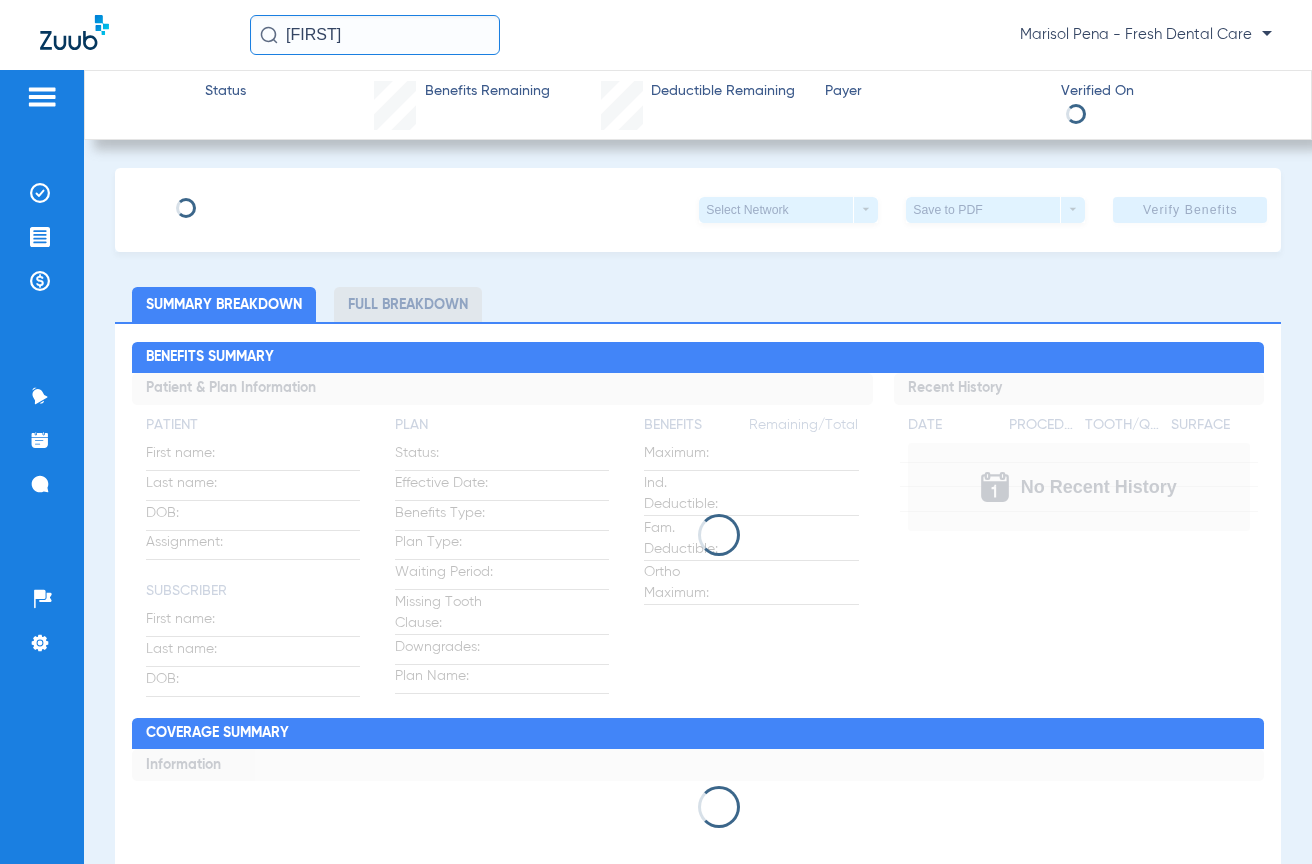 type on "Magdalena" 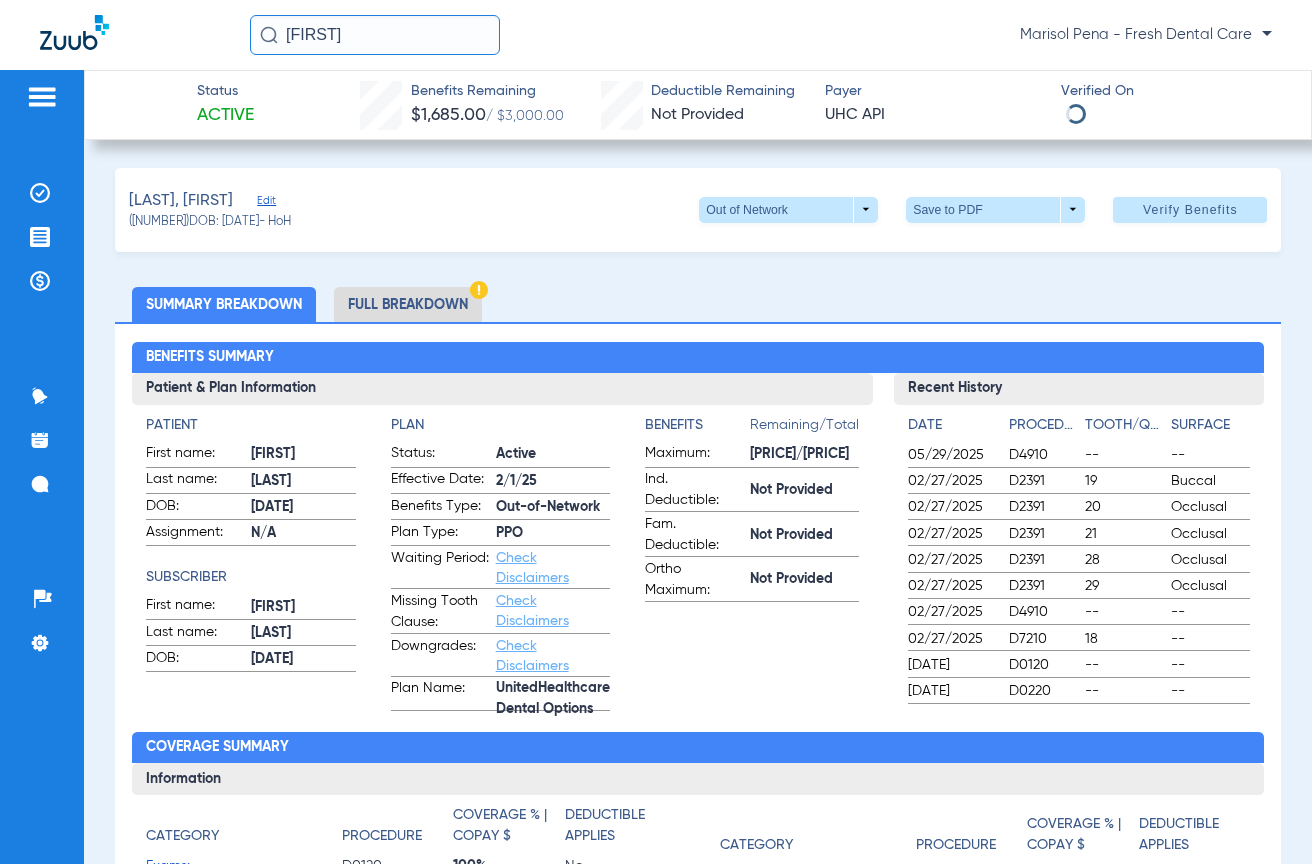 click on "Edit" 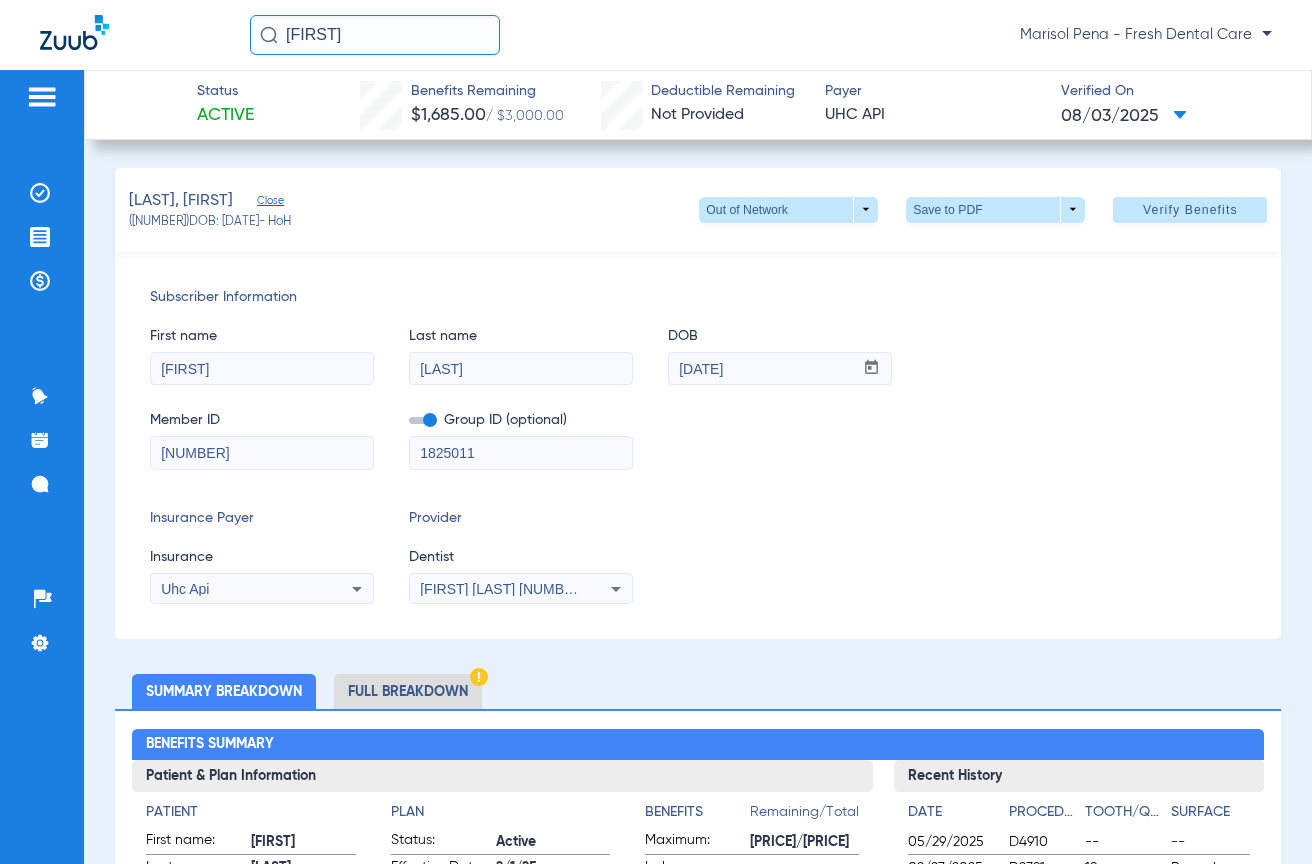 click on "[FIRST] [LAST] [NUMBER]" at bounding box center [503, 589] 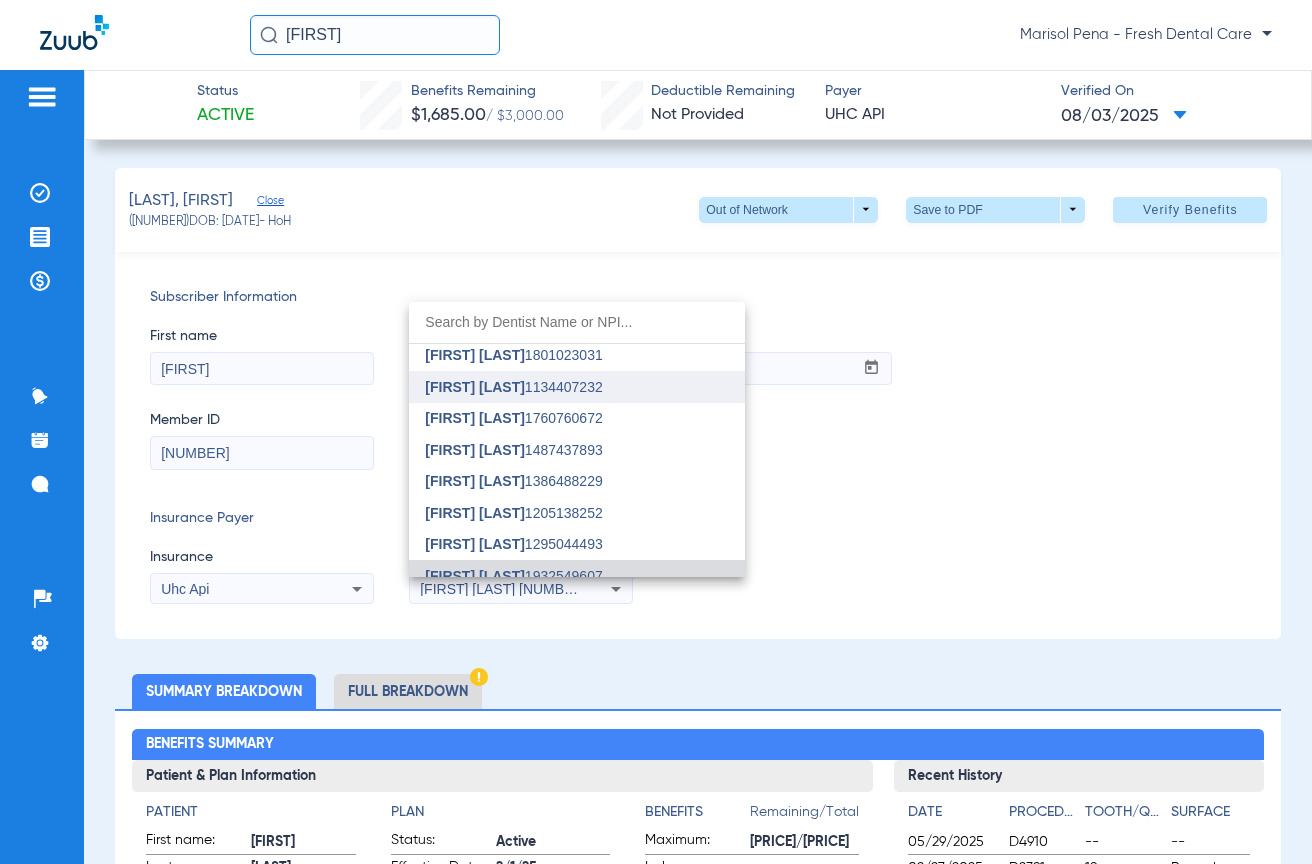 scroll, scrollTop: 0, scrollLeft: 0, axis: both 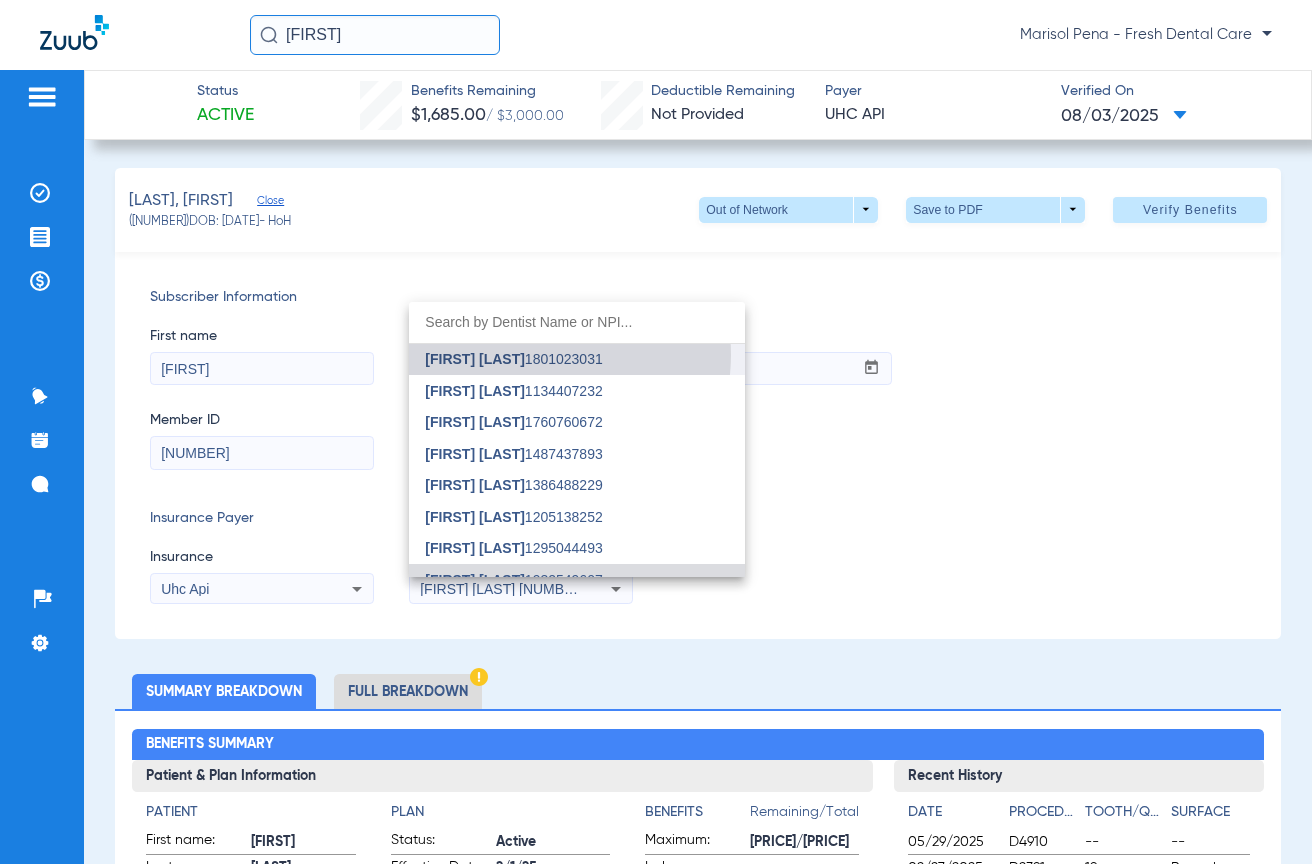 click on "[FIRST] [LAST] [NUMBER]" at bounding box center (513, 359) 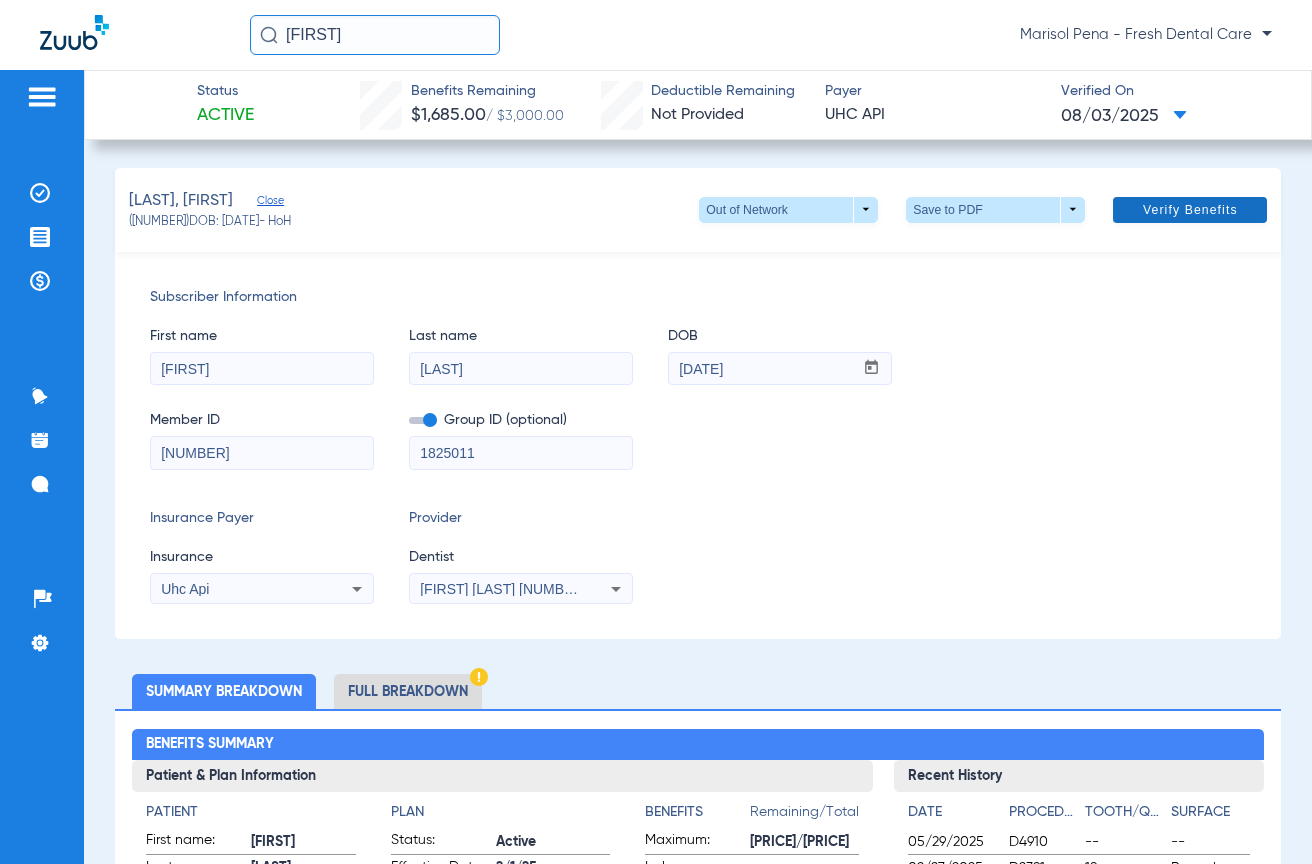 click on "Verify Benefits" 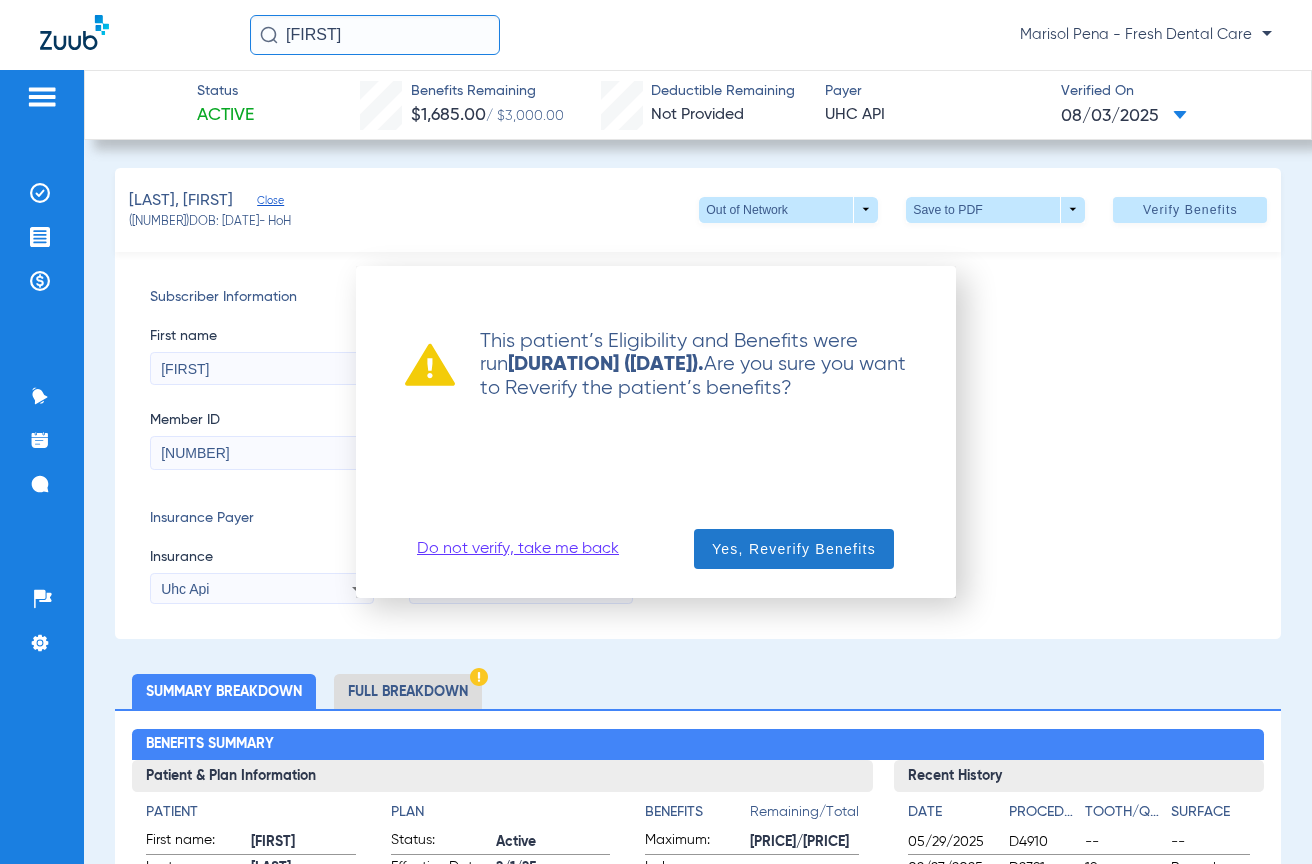 click on "Yes, Reverify Benefits" at bounding box center (794, 549) 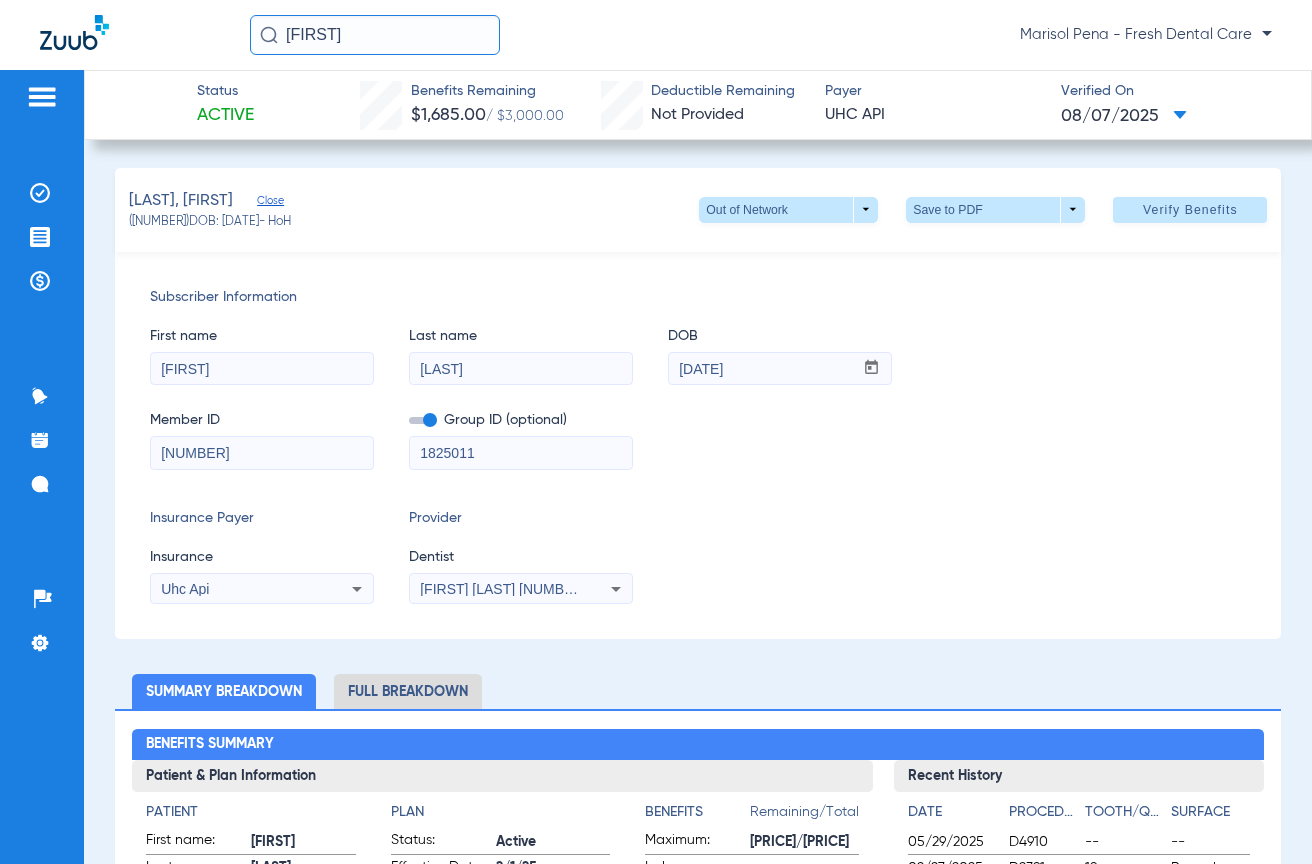 click on "Member ID  902321301  Group ID (optional)  1825011" 